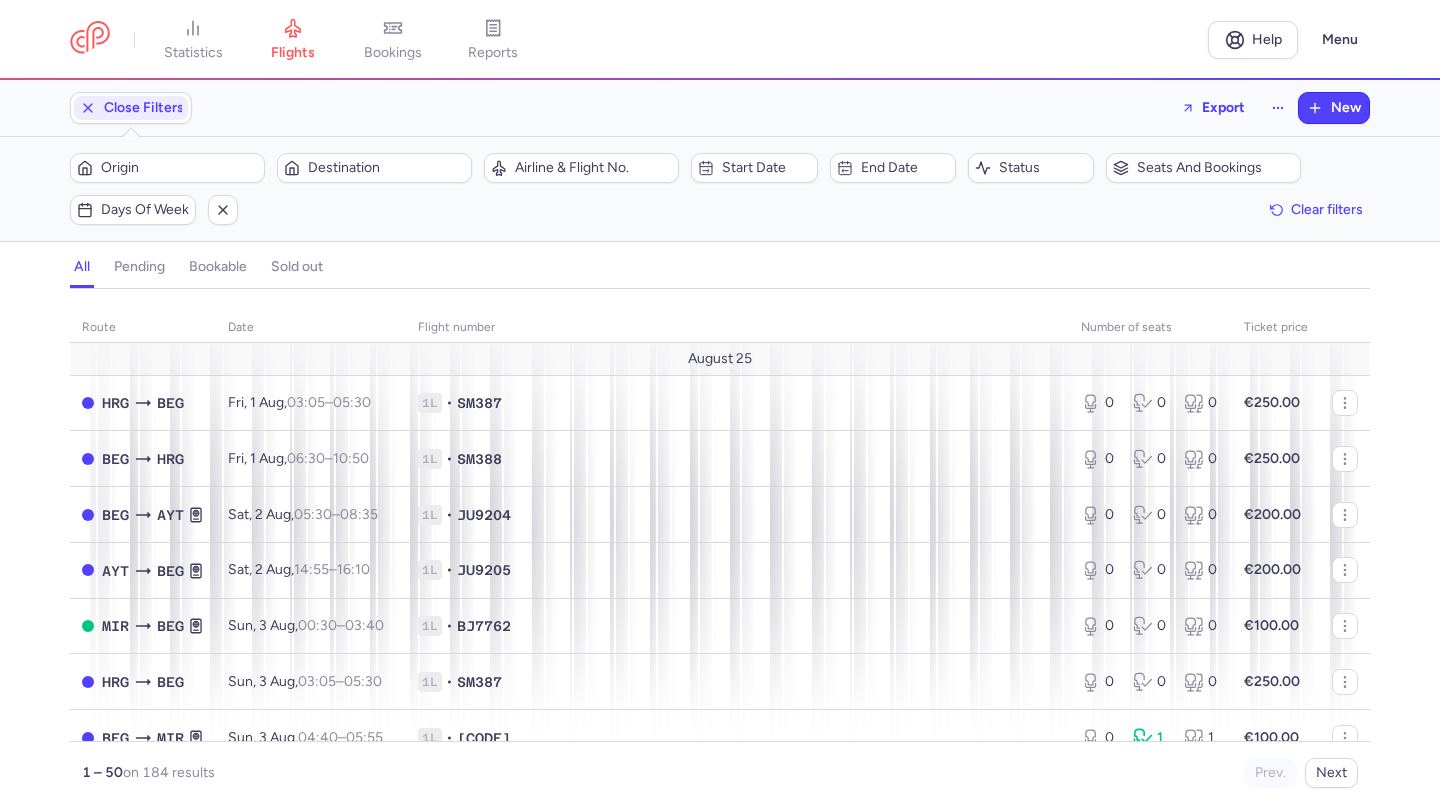 scroll, scrollTop: 0, scrollLeft: 0, axis: both 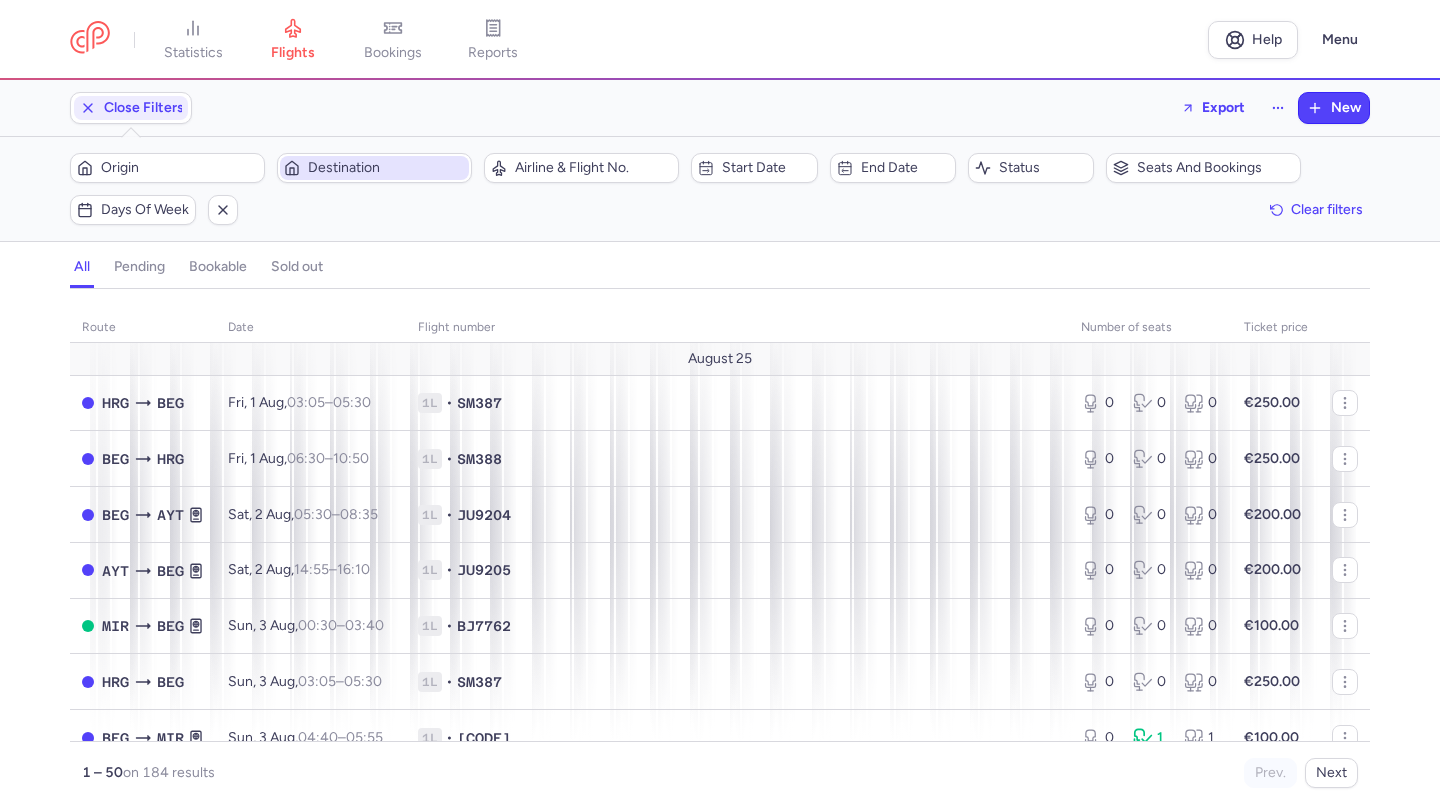 click on "Destination" at bounding box center [386, 168] 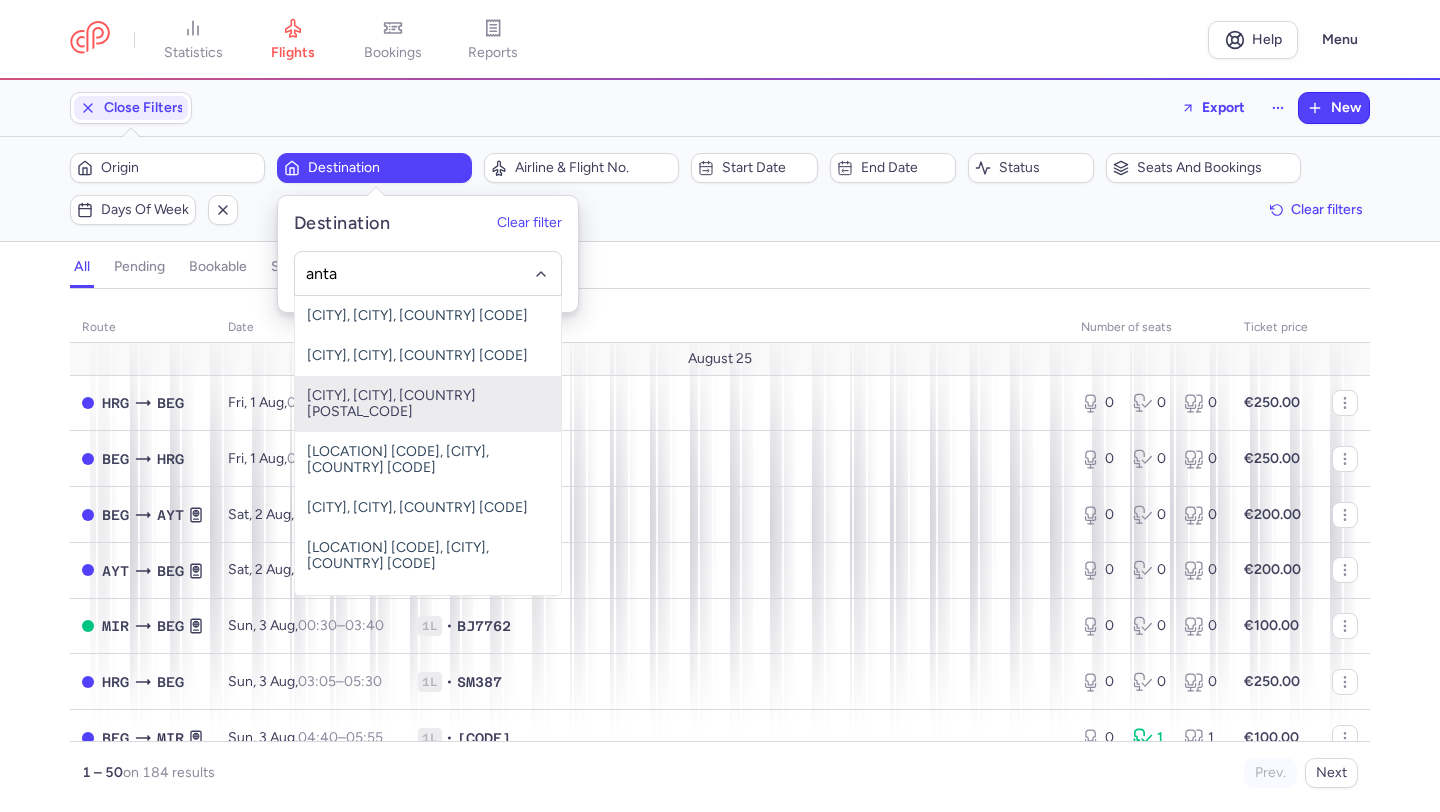 click on "[CITY], [CITY], [COUNTRY] [POSTAL_CODE]" at bounding box center [428, 404] 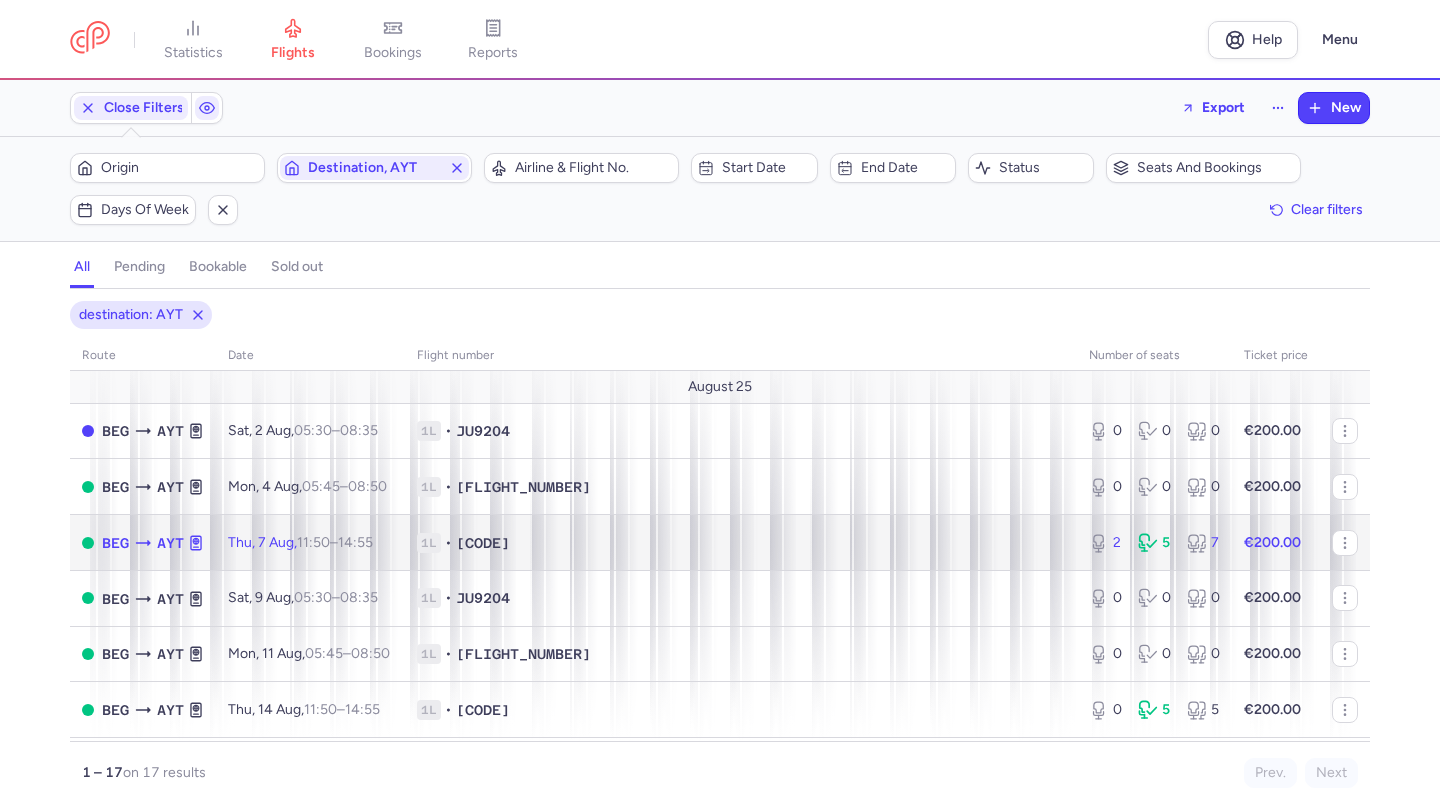 click on "1L • [FLIGHT_NUMBER]" at bounding box center (741, 543) 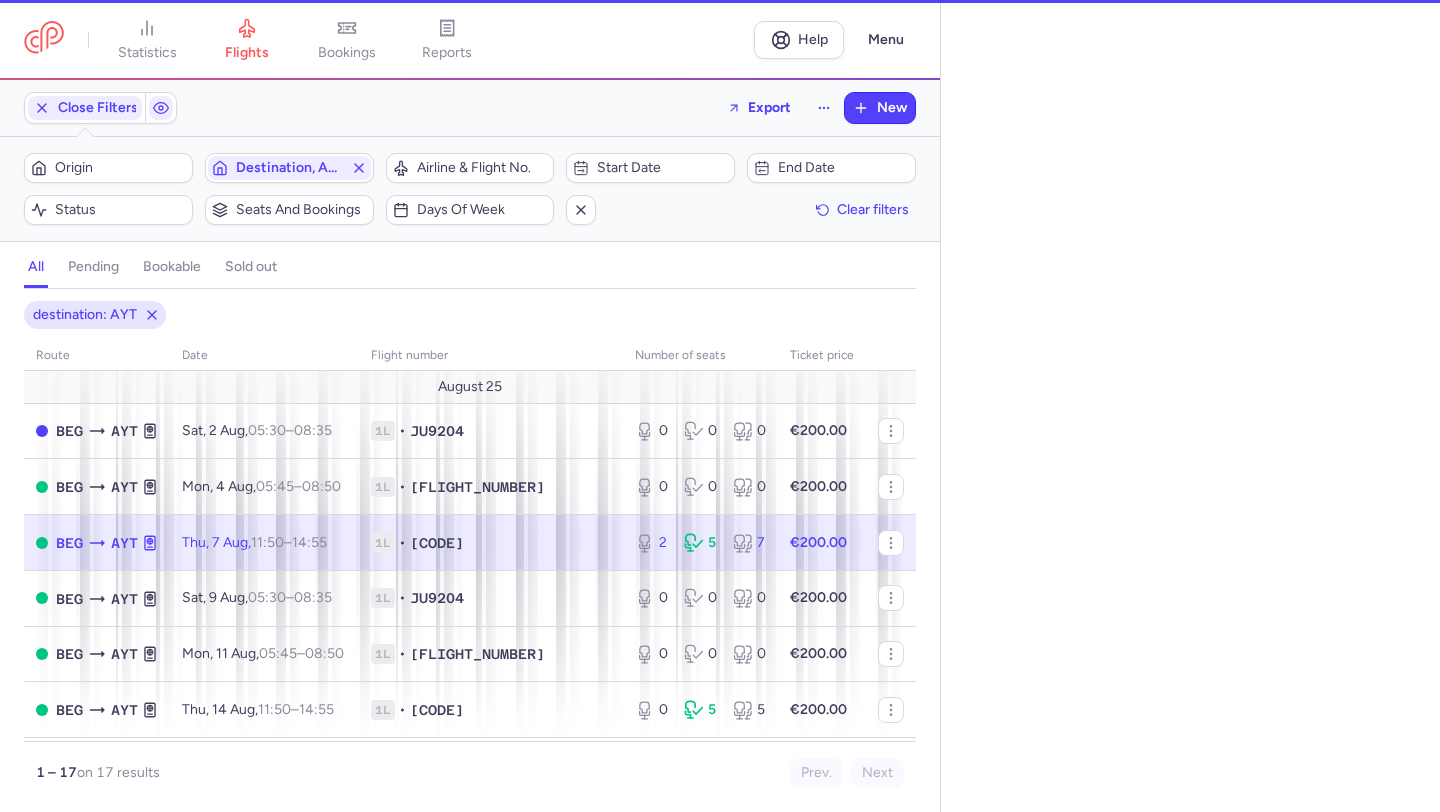 select on "days" 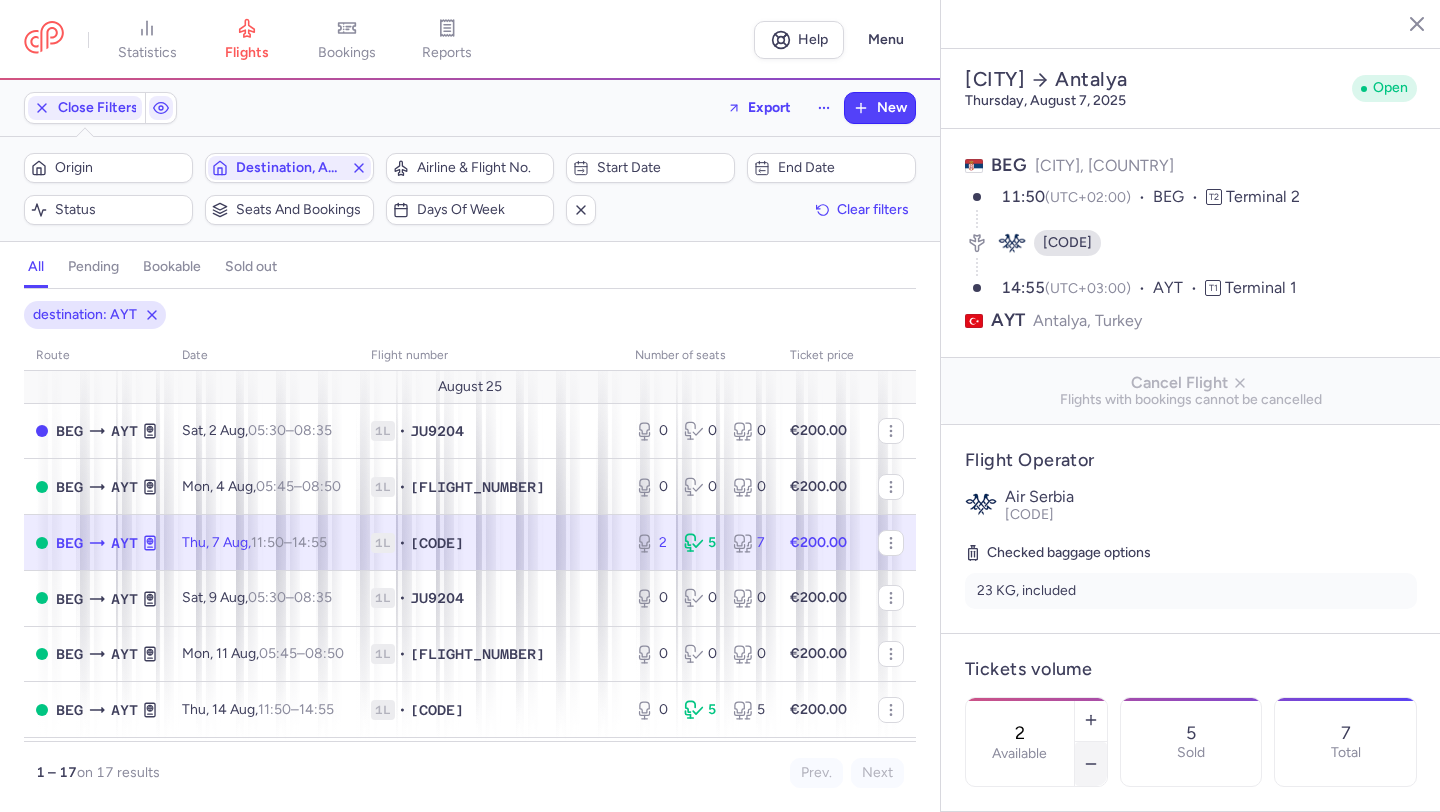 click at bounding box center (1091, 764) 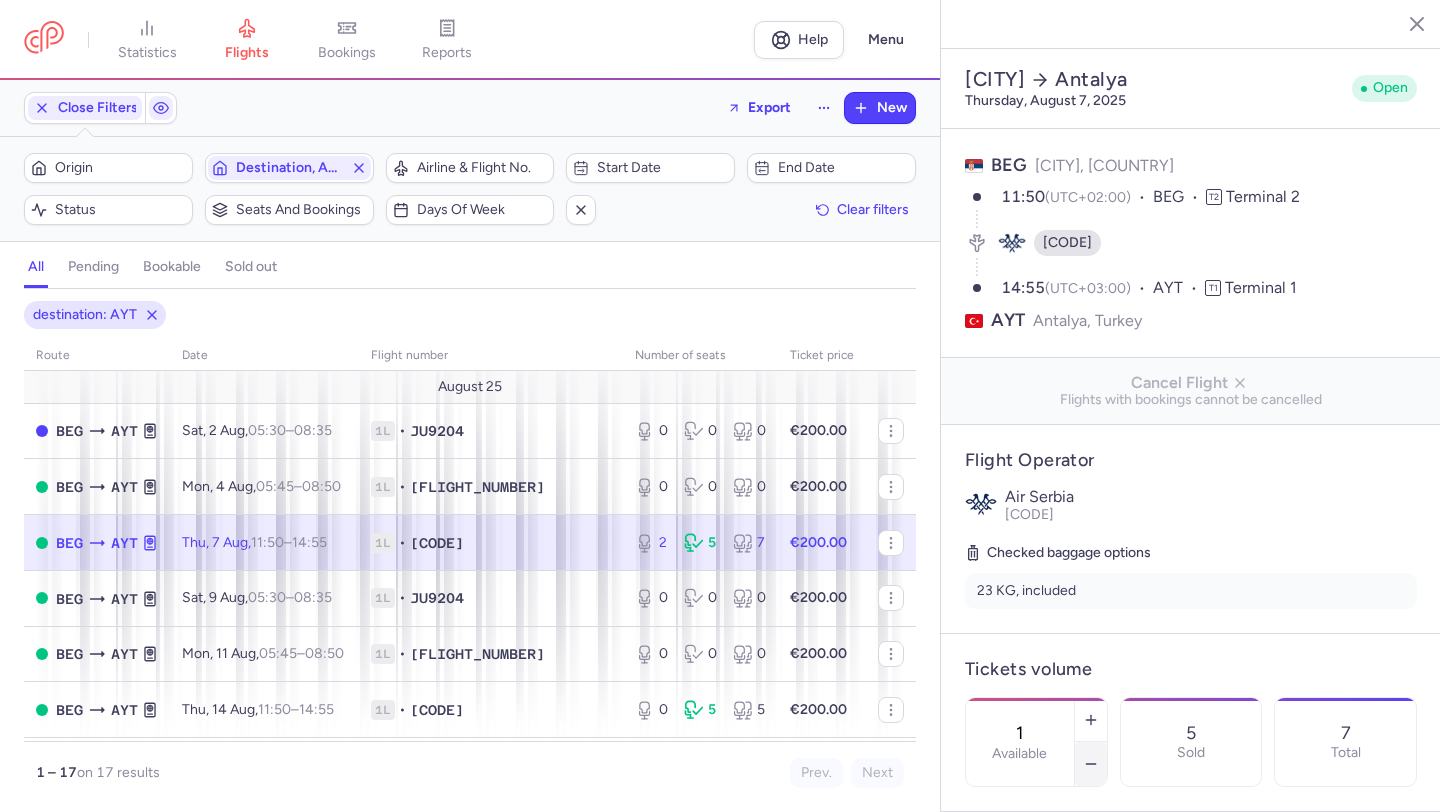 click at bounding box center [1091, 764] 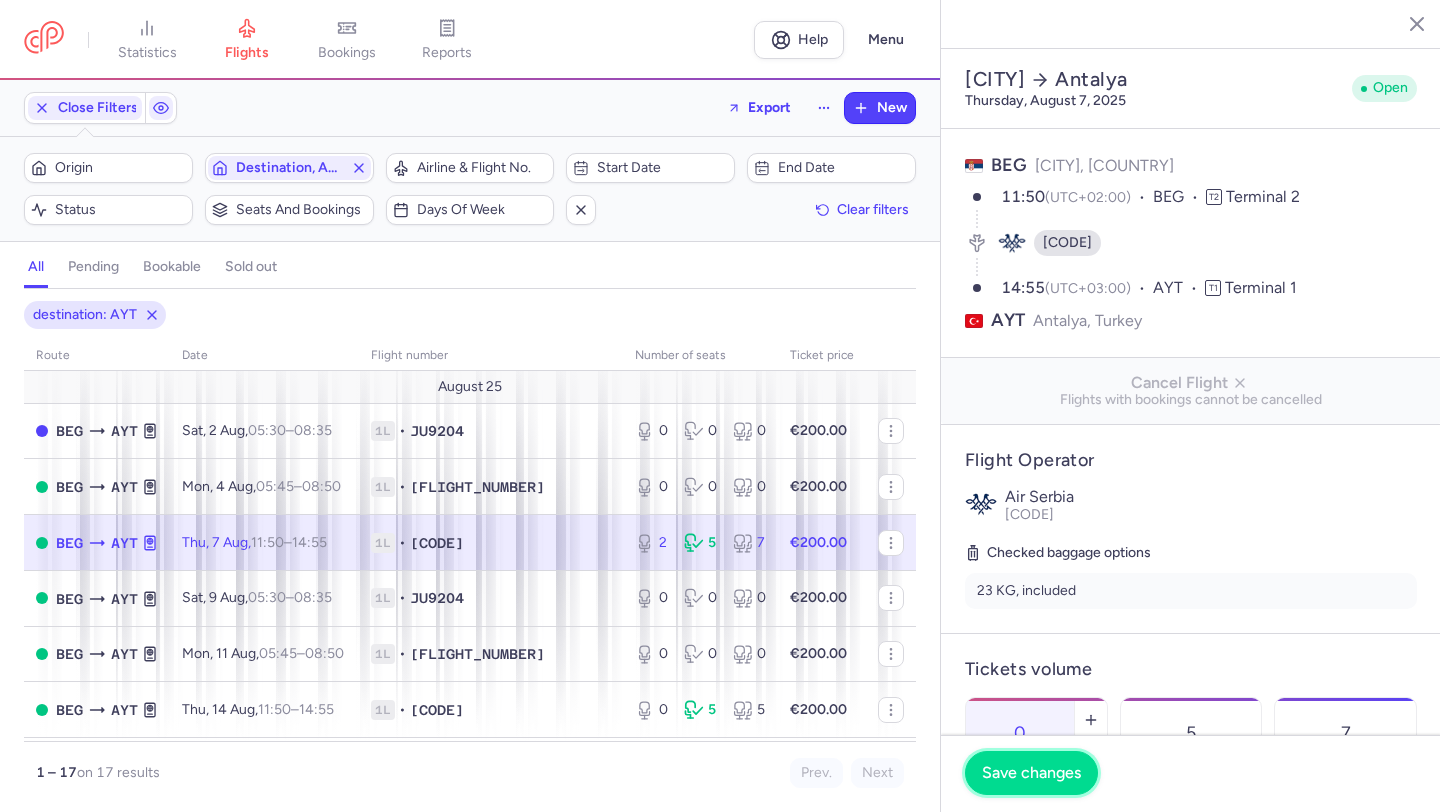 click on "Save changes" at bounding box center [1031, 773] 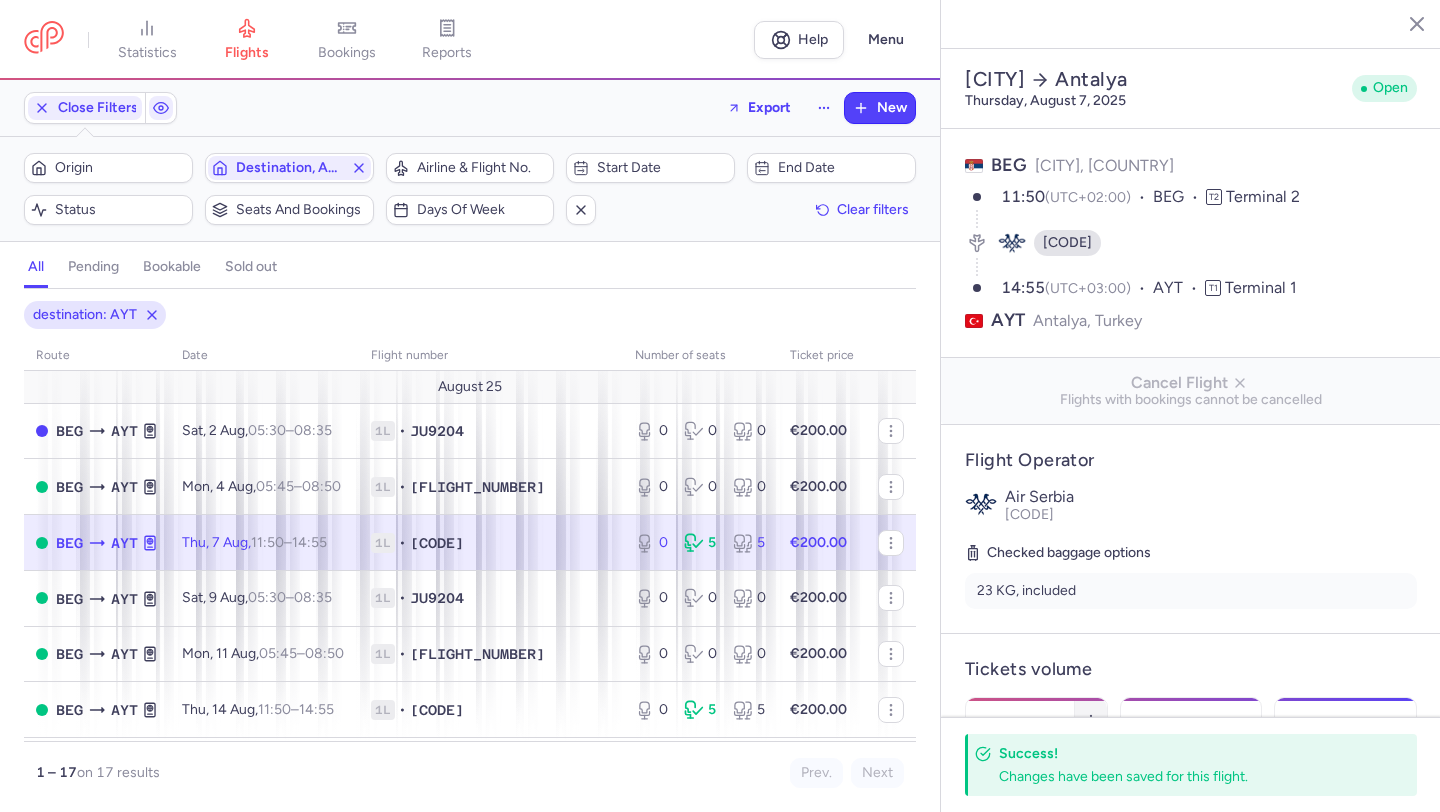 click 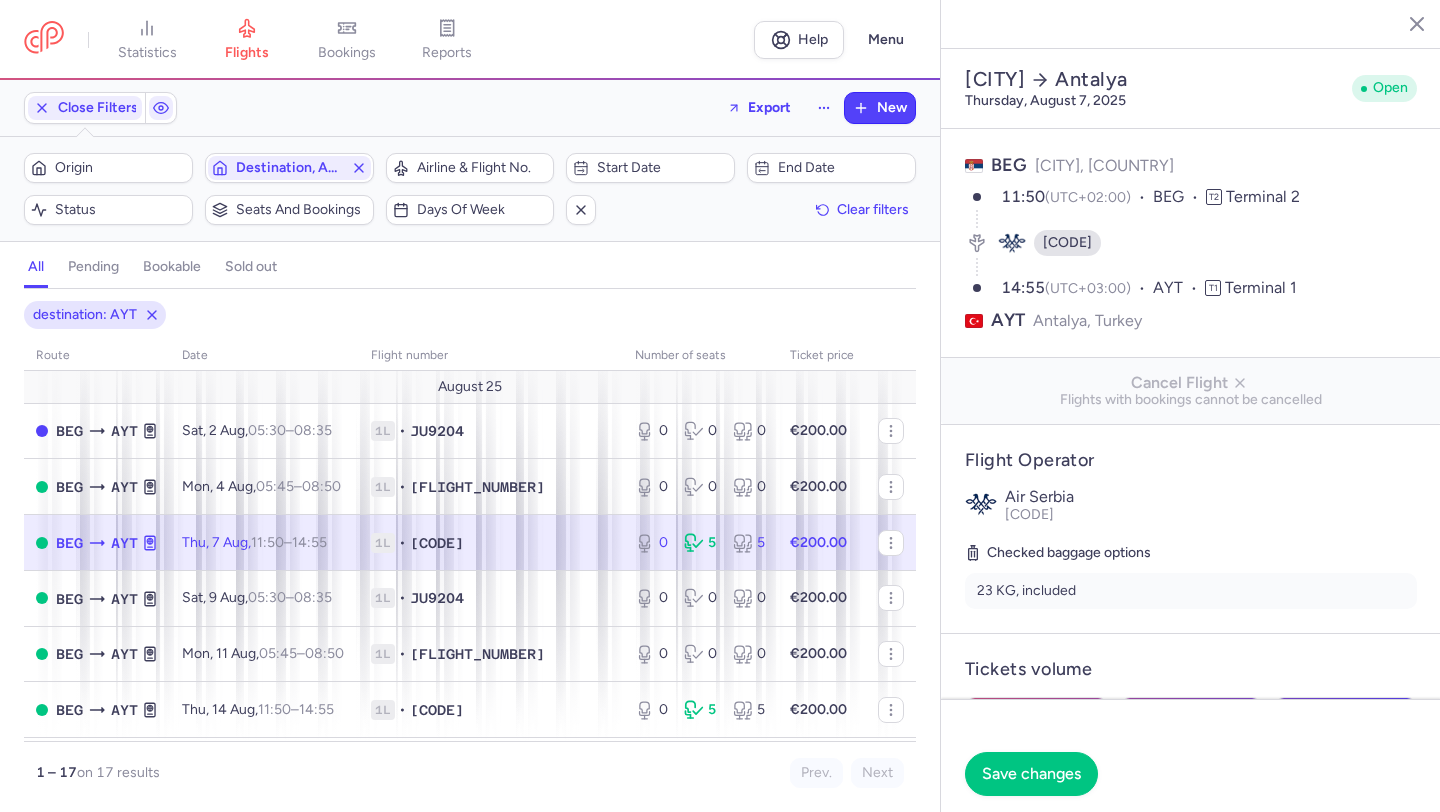 click 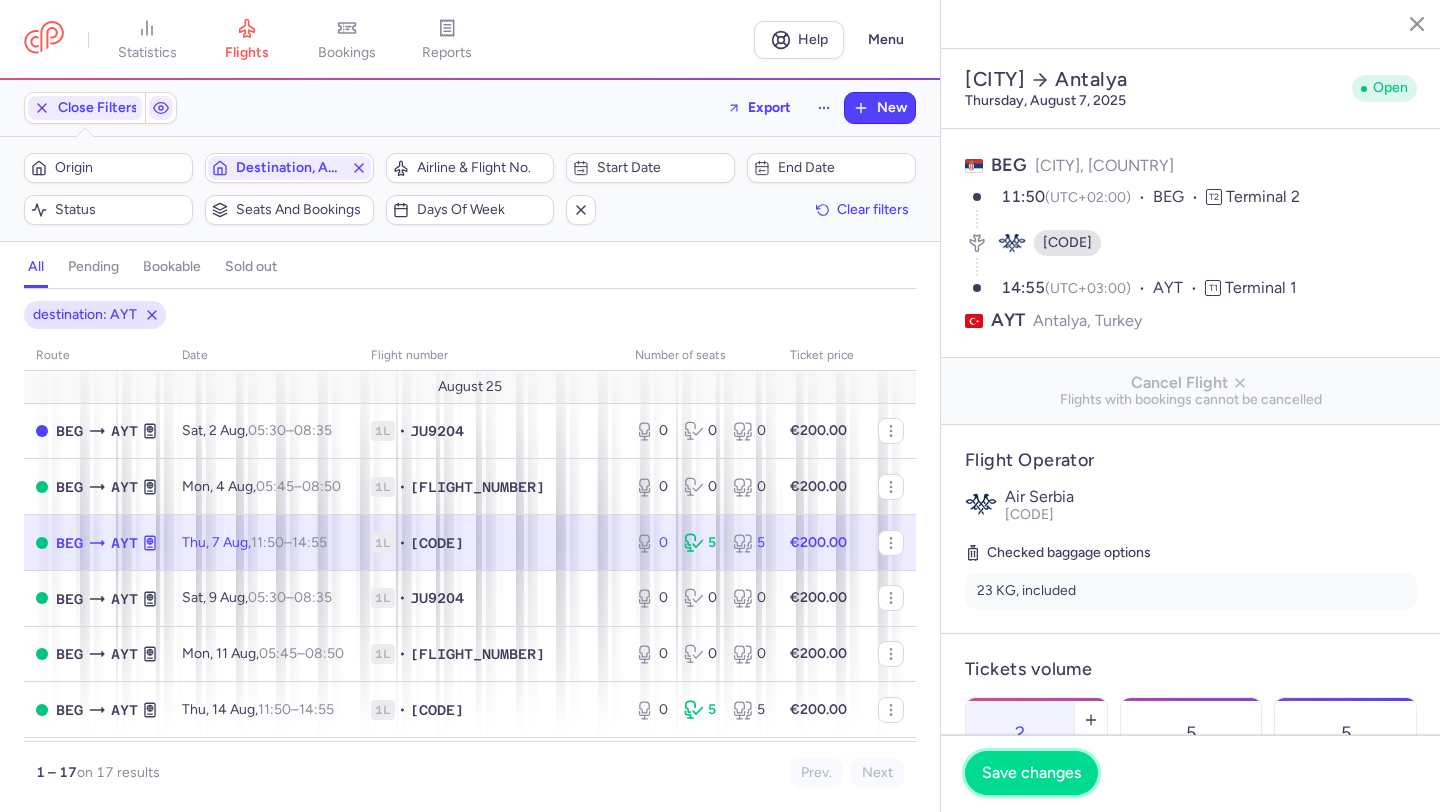click on "Save changes" at bounding box center (1031, 773) 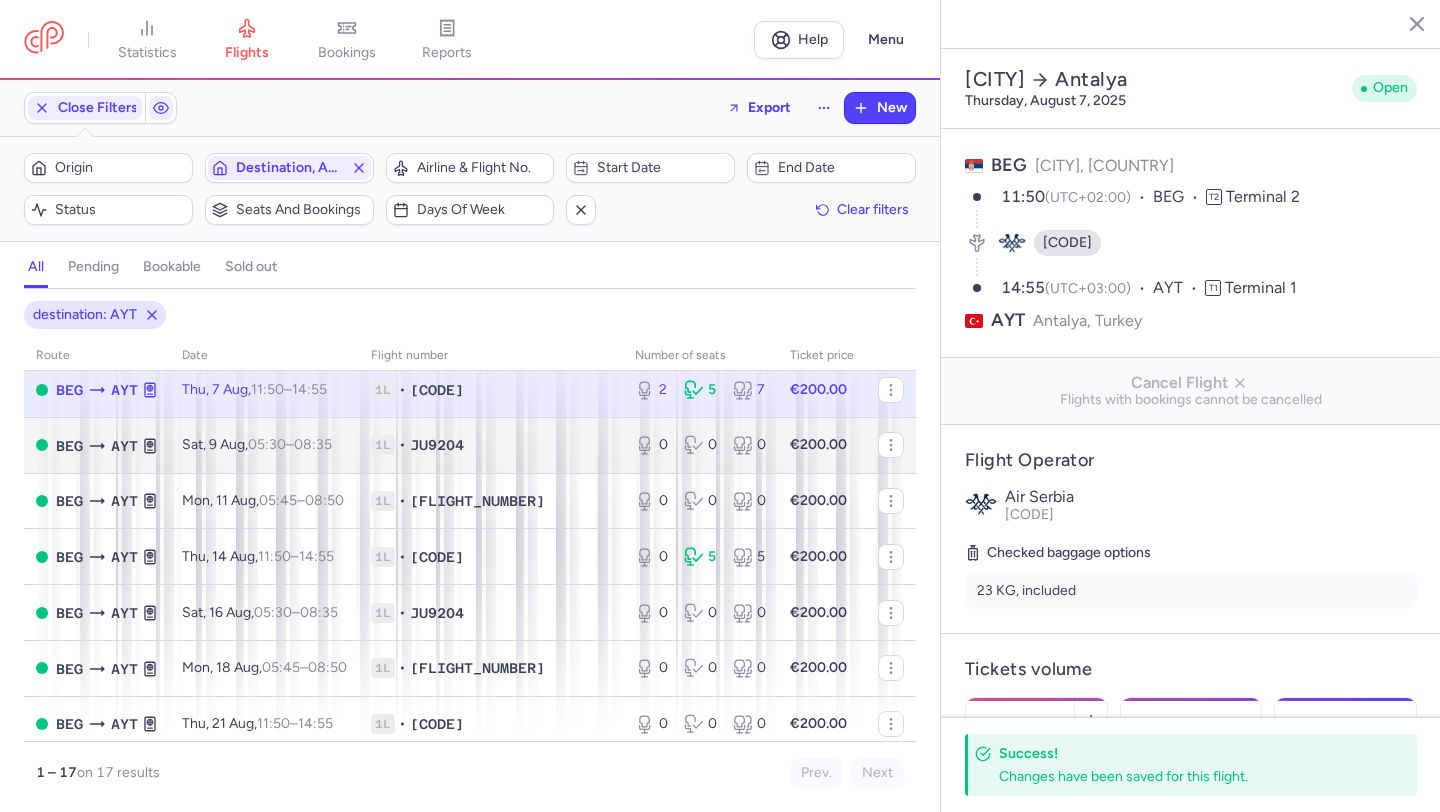 scroll, scrollTop: 173, scrollLeft: 0, axis: vertical 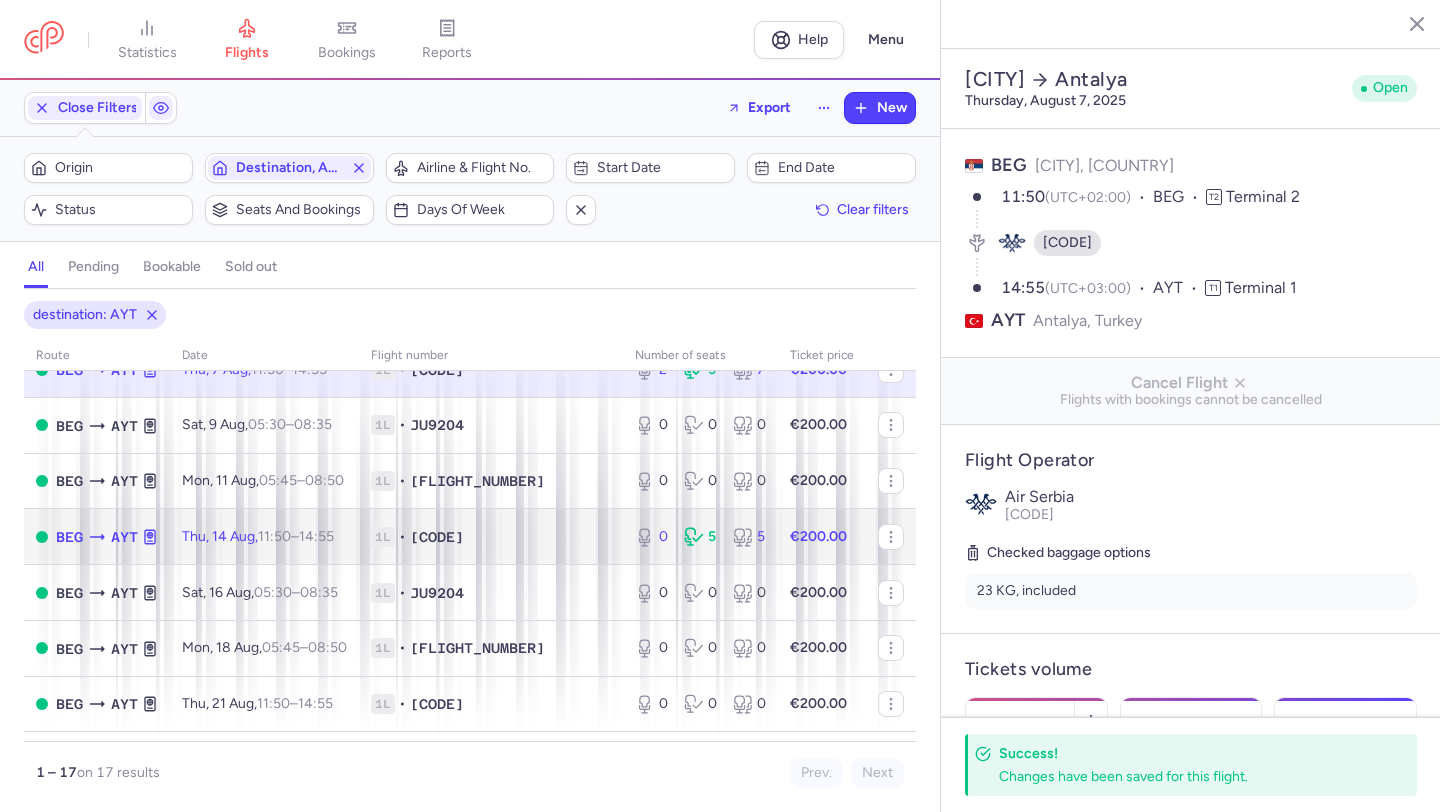 click on "1L • [FLIGHT_NUMBER]" at bounding box center (491, 537) 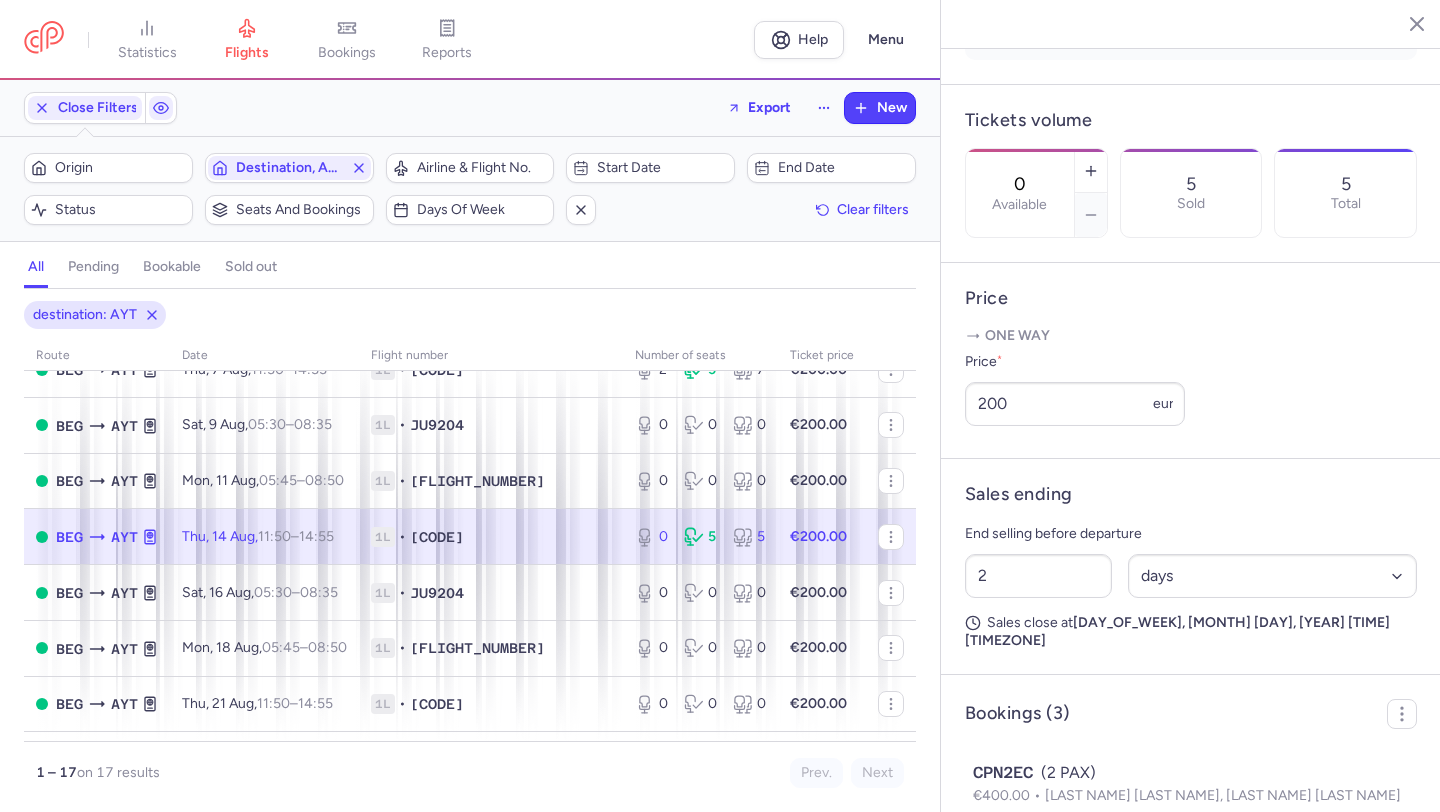 scroll, scrollTop: 547, scrollLeft: 0, axis: vertical 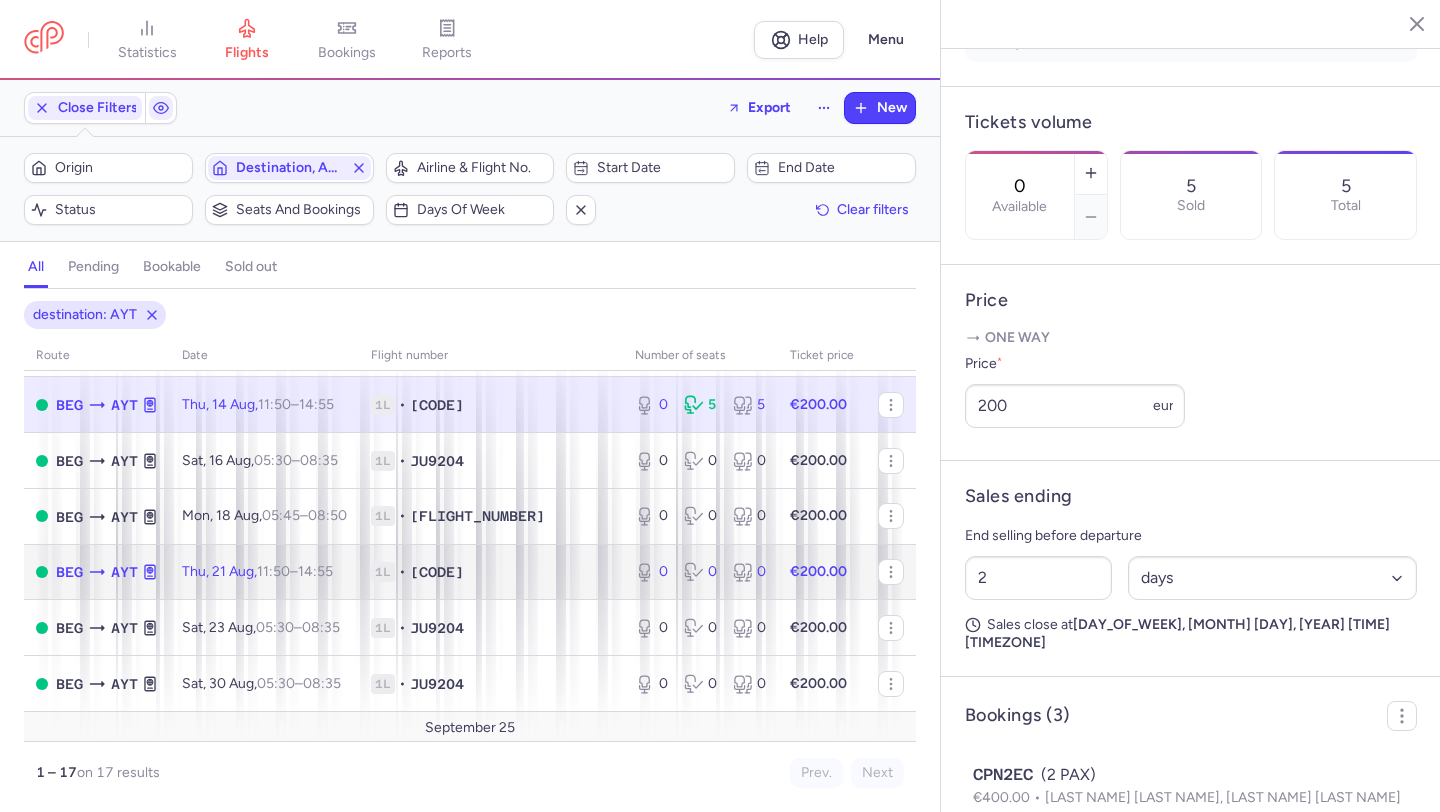 click on "1L • [FLIGHT_NUMBER]" at bounding box center [491, 572] 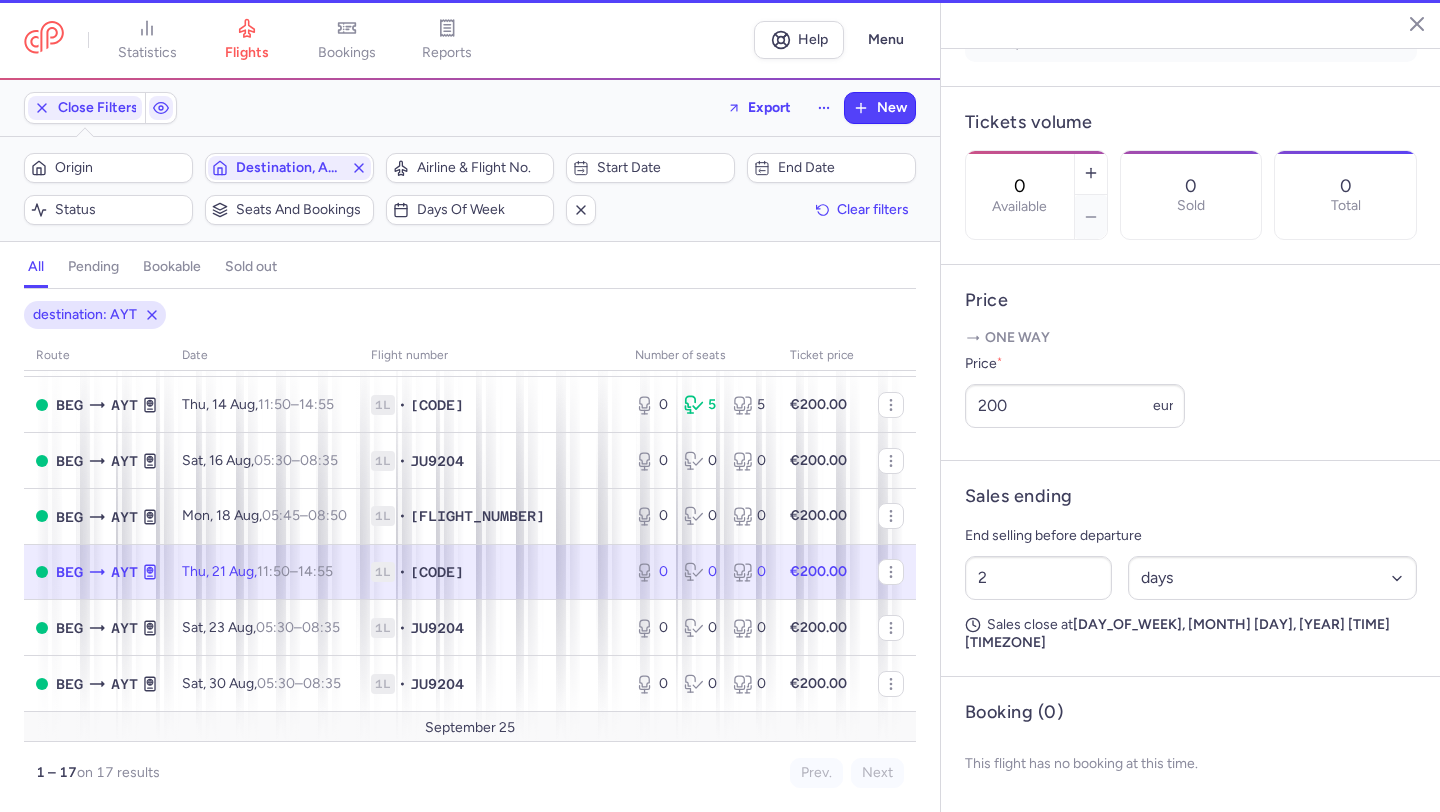 scroll, scrollTop: 465, scrollLeft: 0, axis: vertical 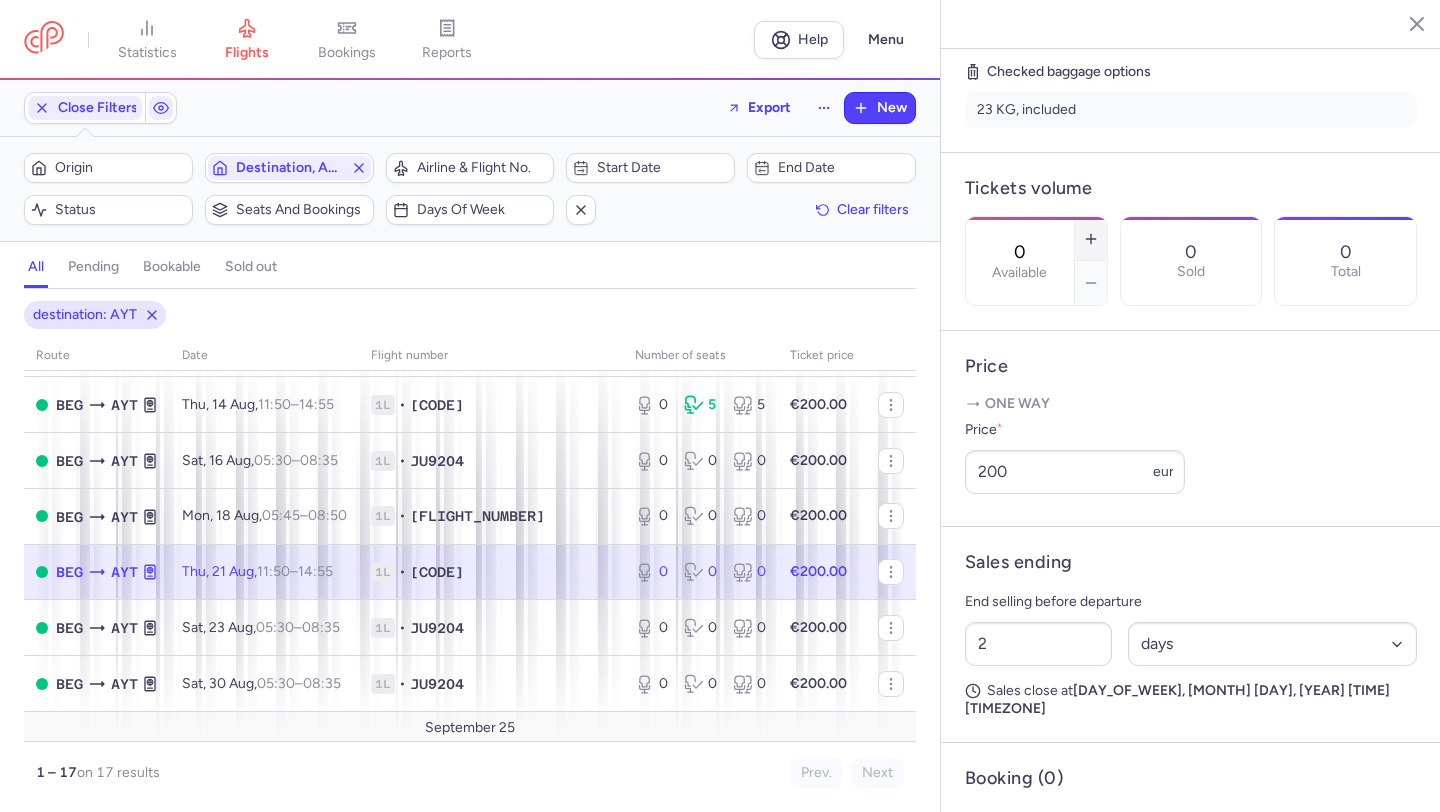 click at bounding box center [1091, 239] 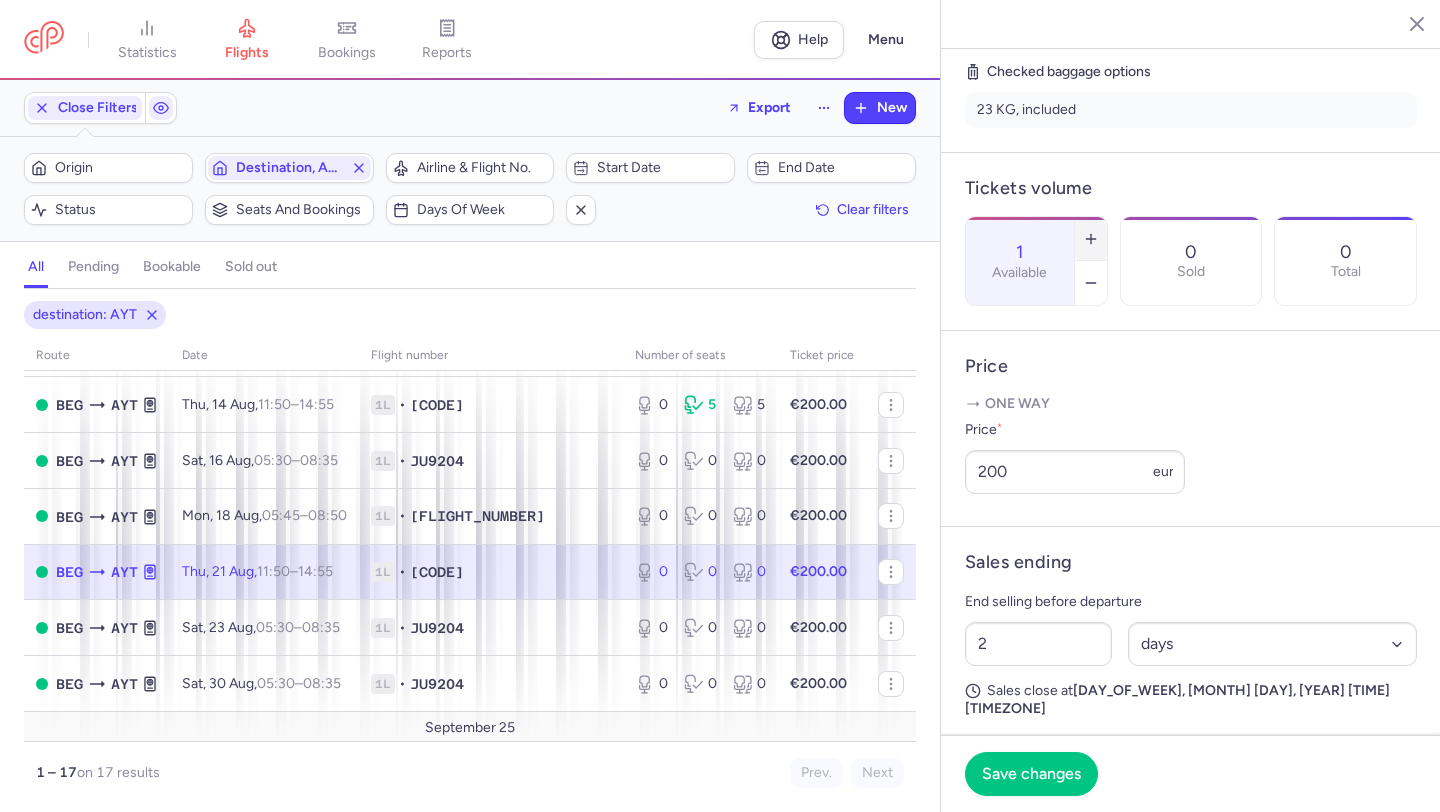 click at bounding box center [1091, 239] 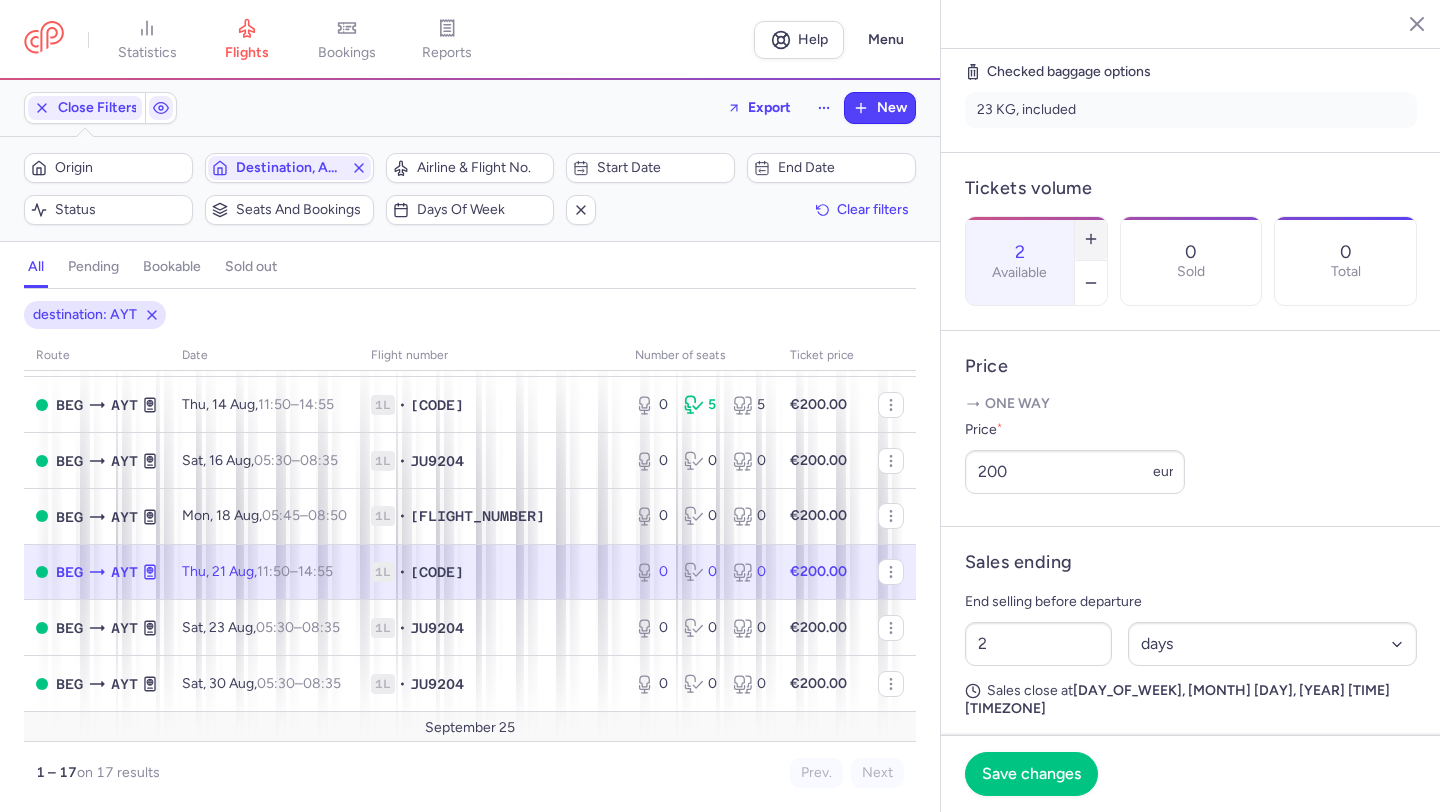 click at bounding box center [1091, 239] 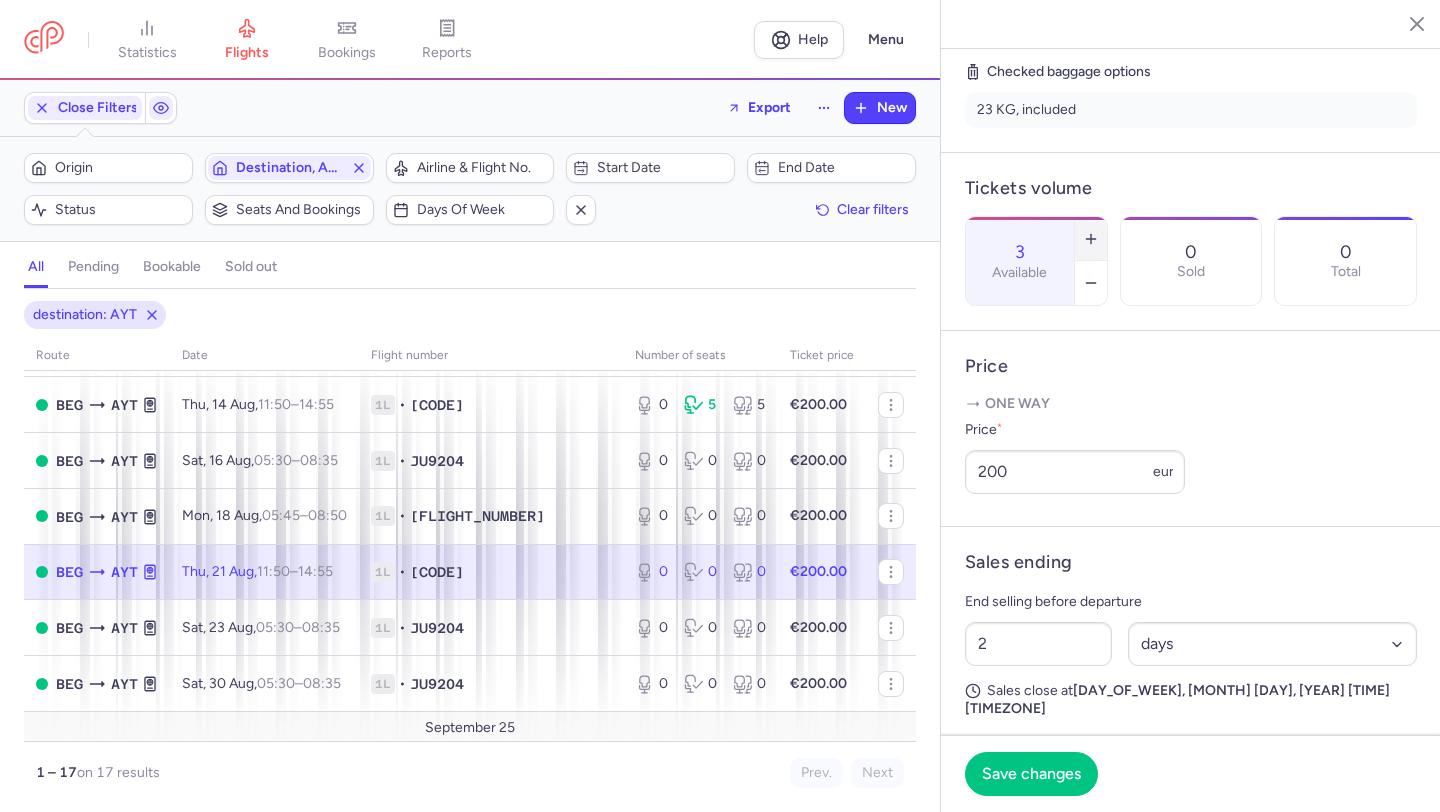 click at bounding box center (1091, 239) 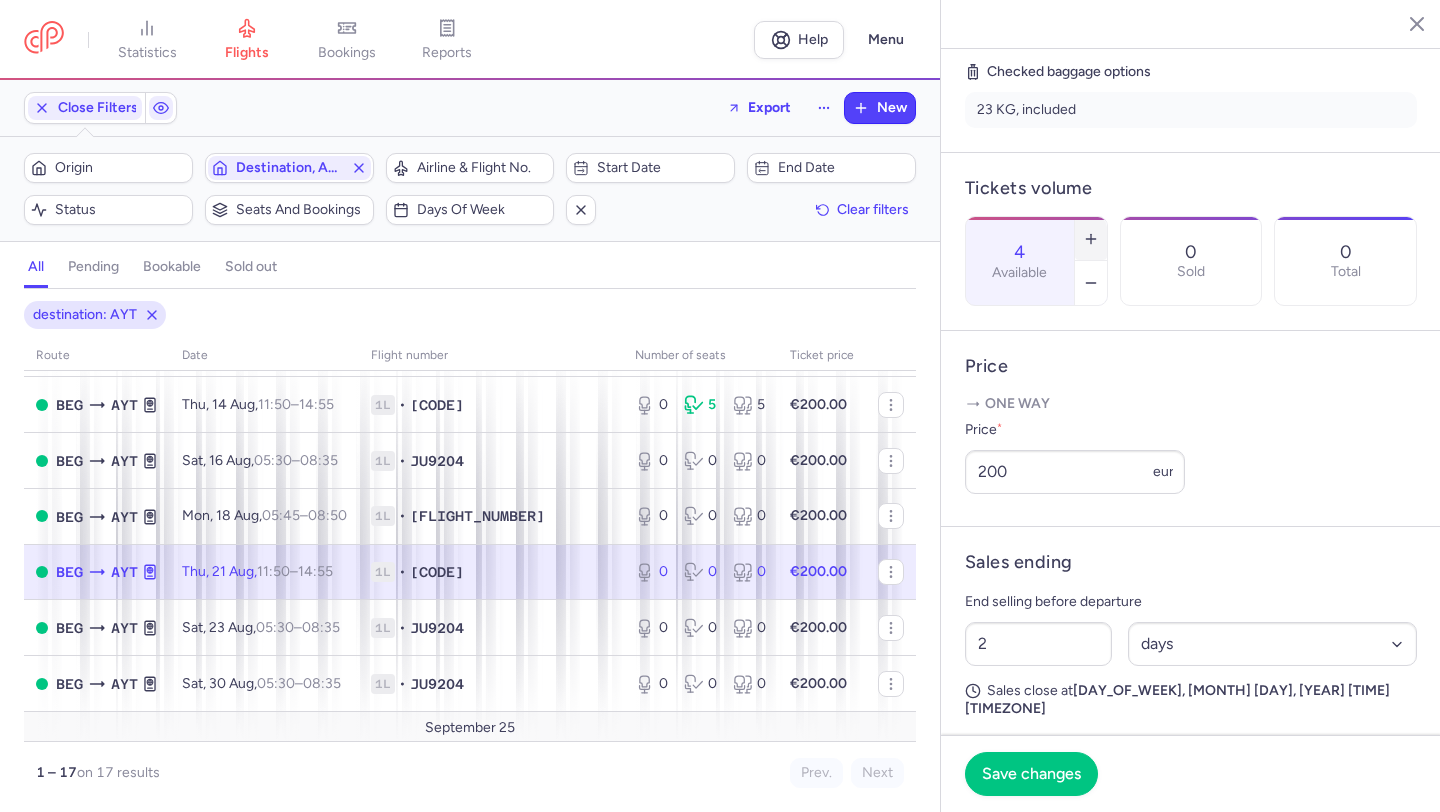 click at bounding box center (1091, 239) 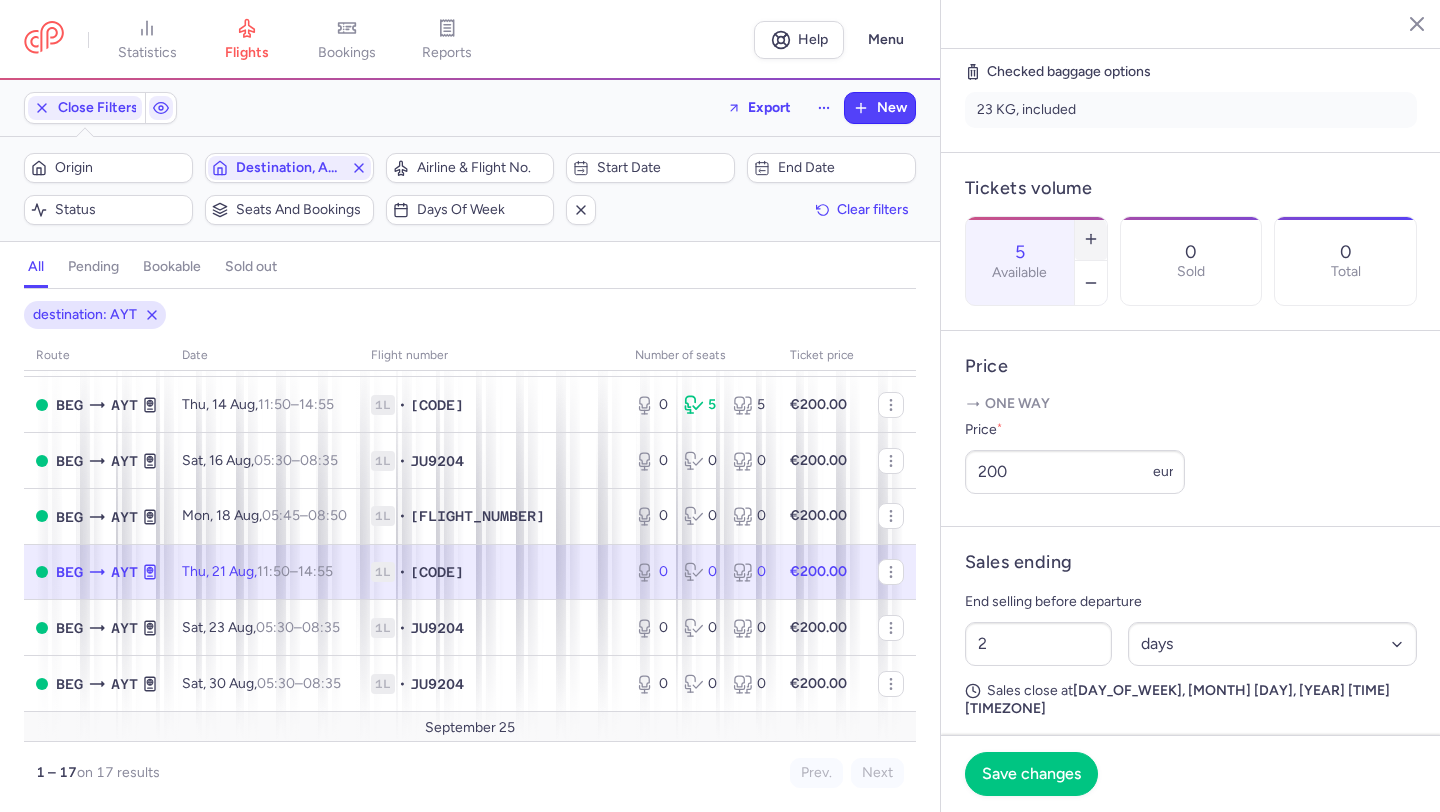 click at bounding box center (1091, 239) 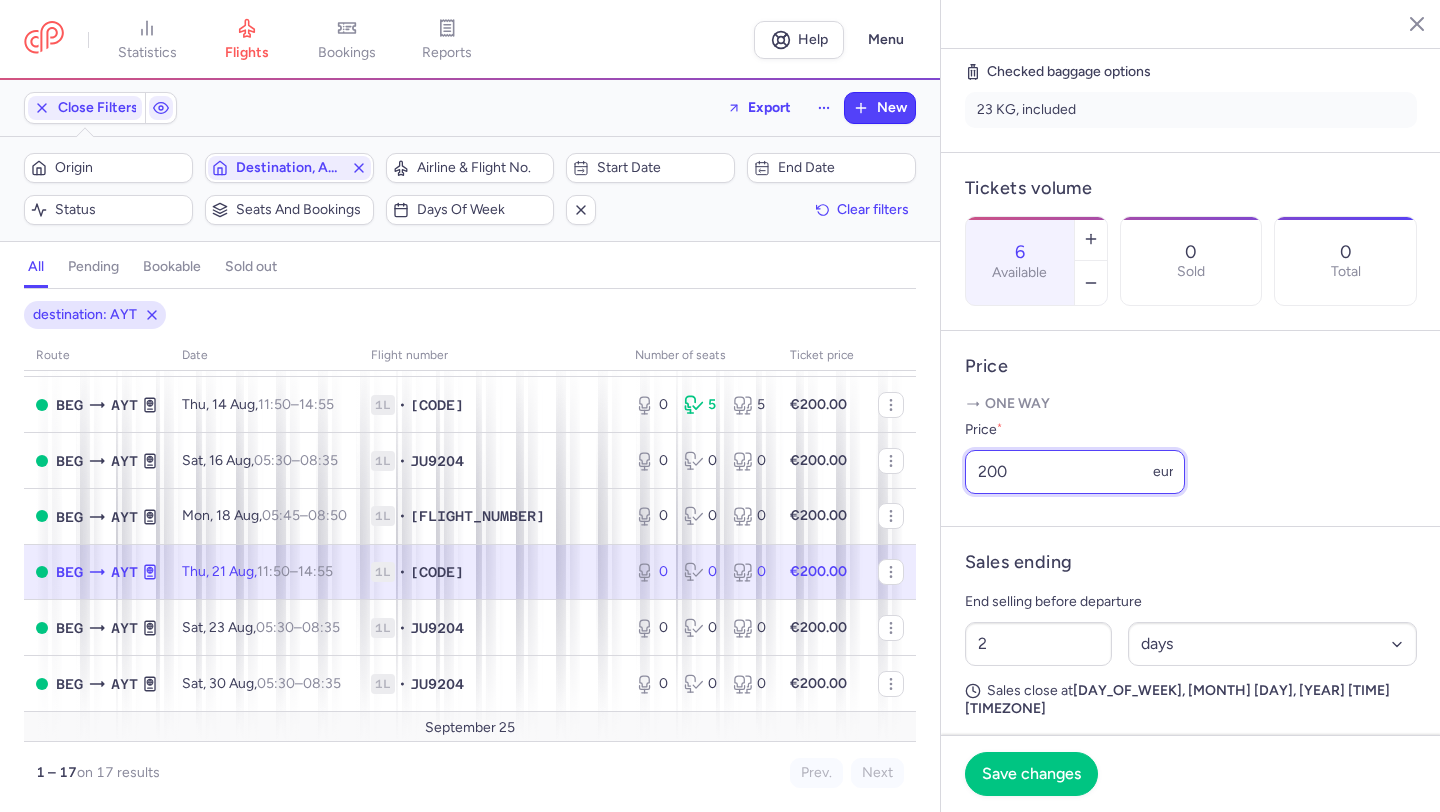 click on "200" at bounding box center [1075, 472] 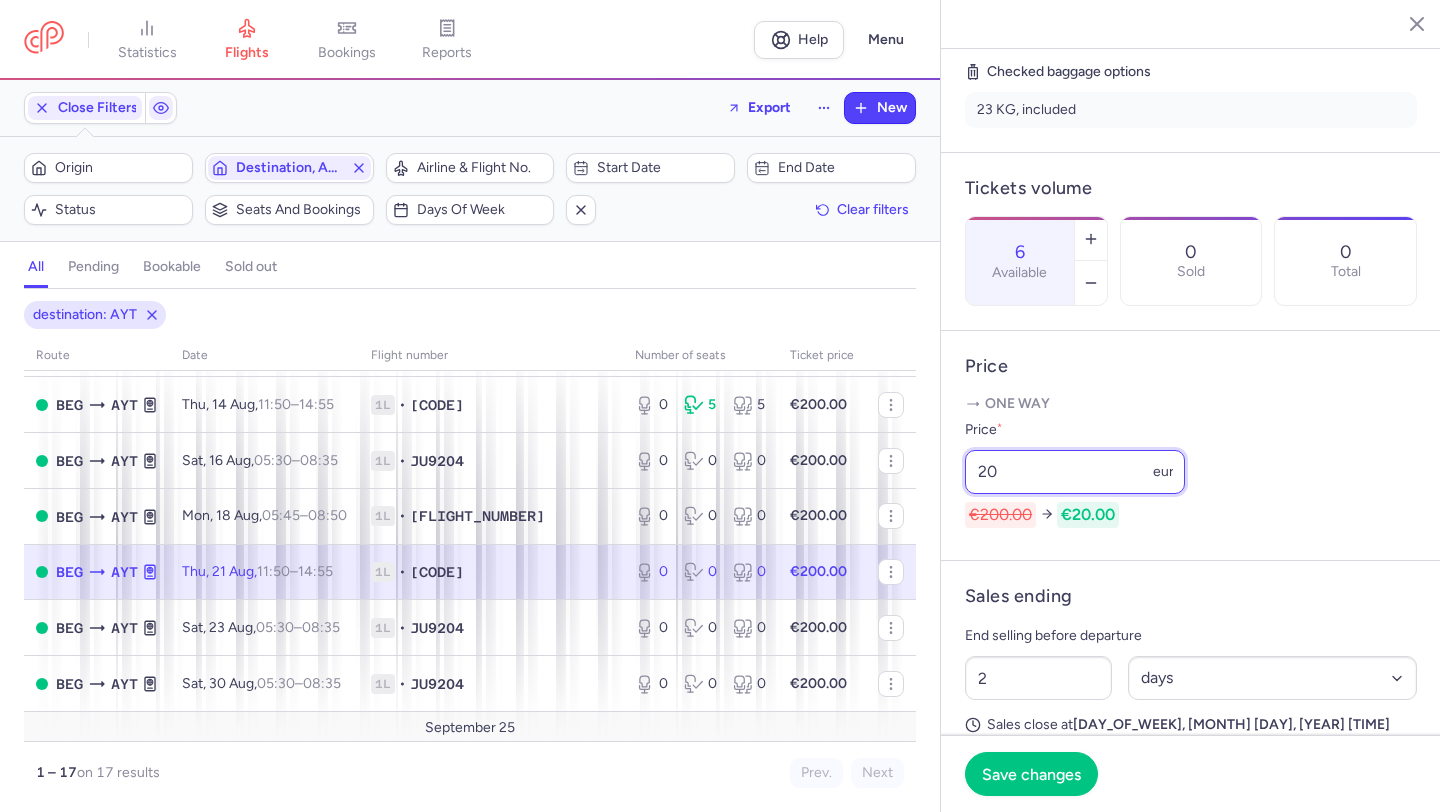 type on "2" 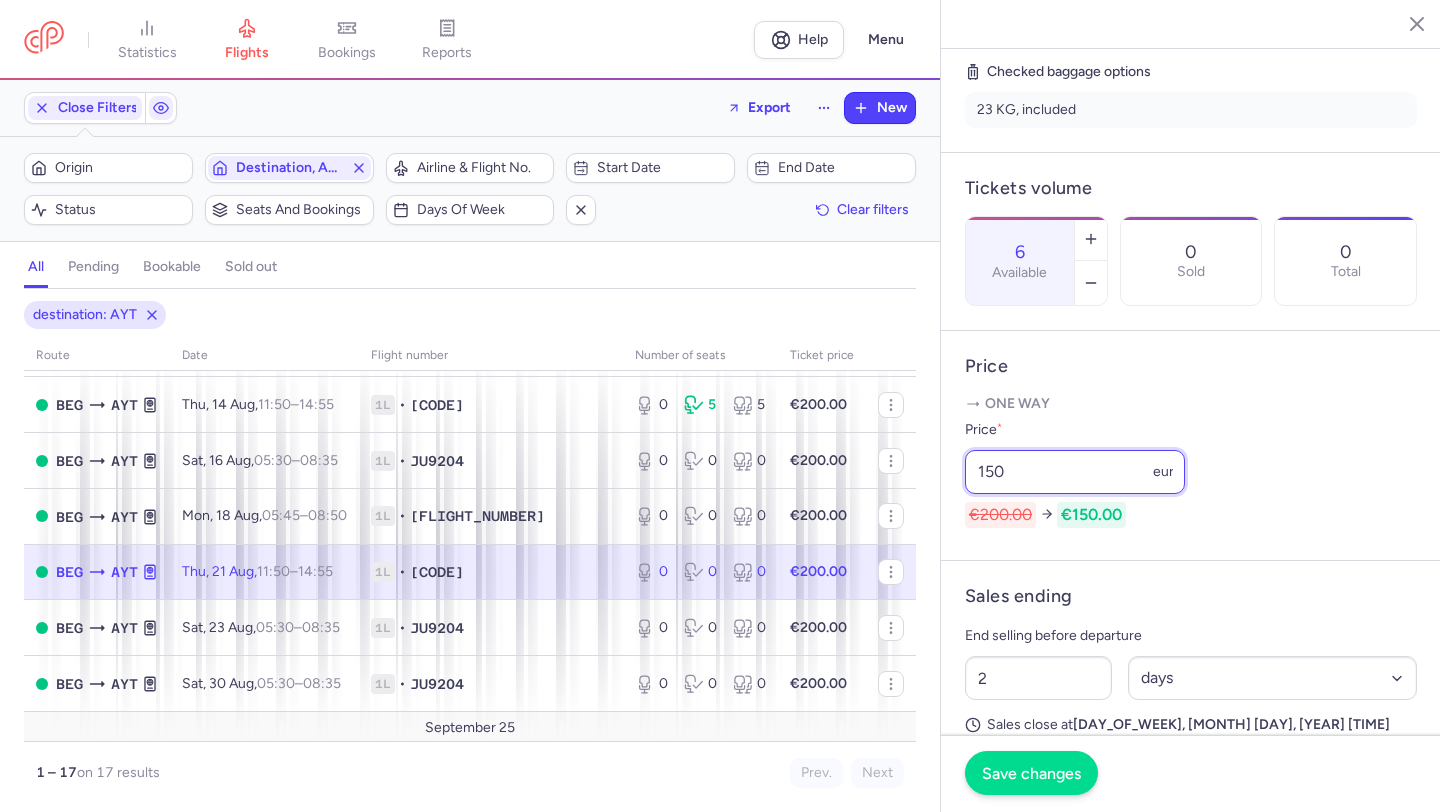 type on "150" 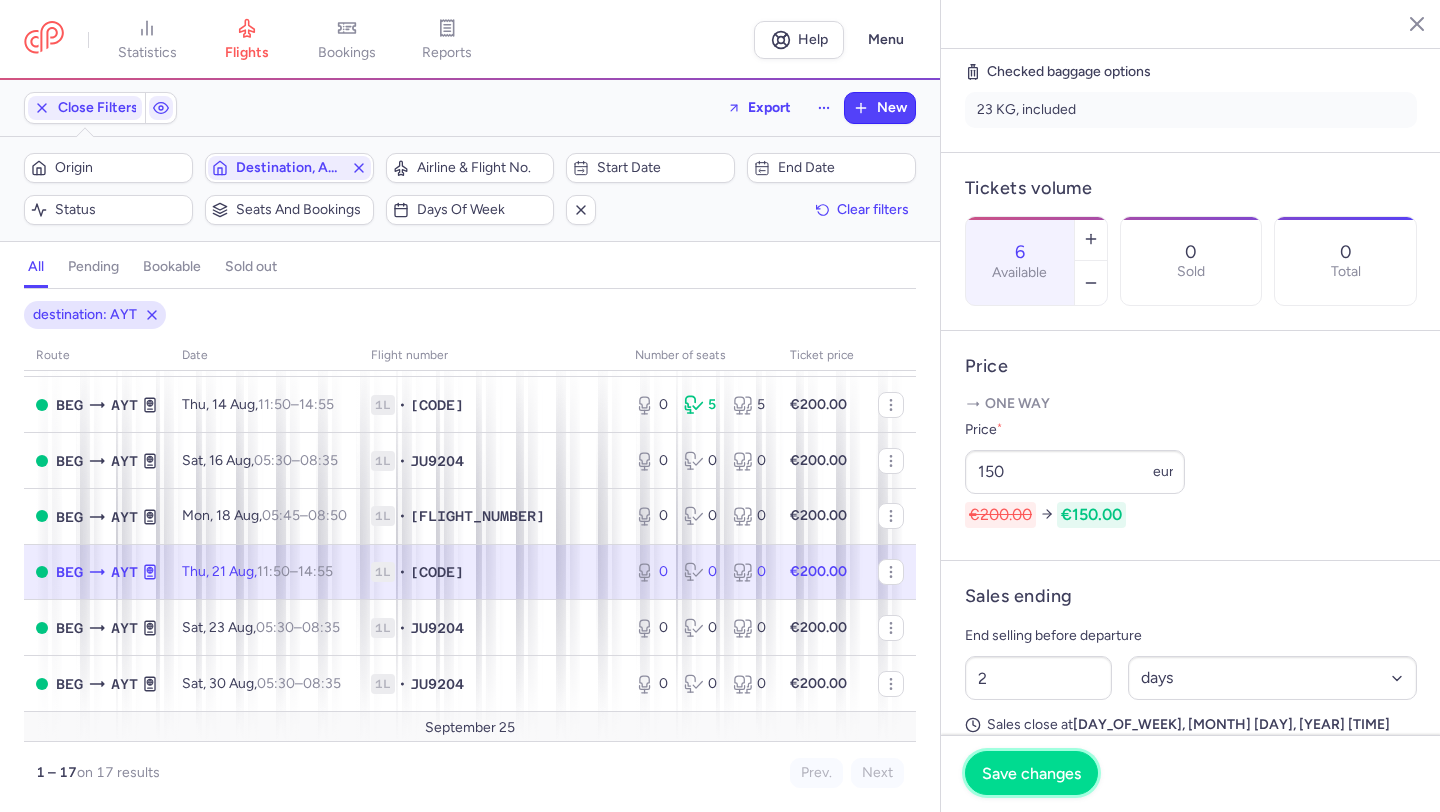 click on "Save changes" at bounding box center [1031, 773] 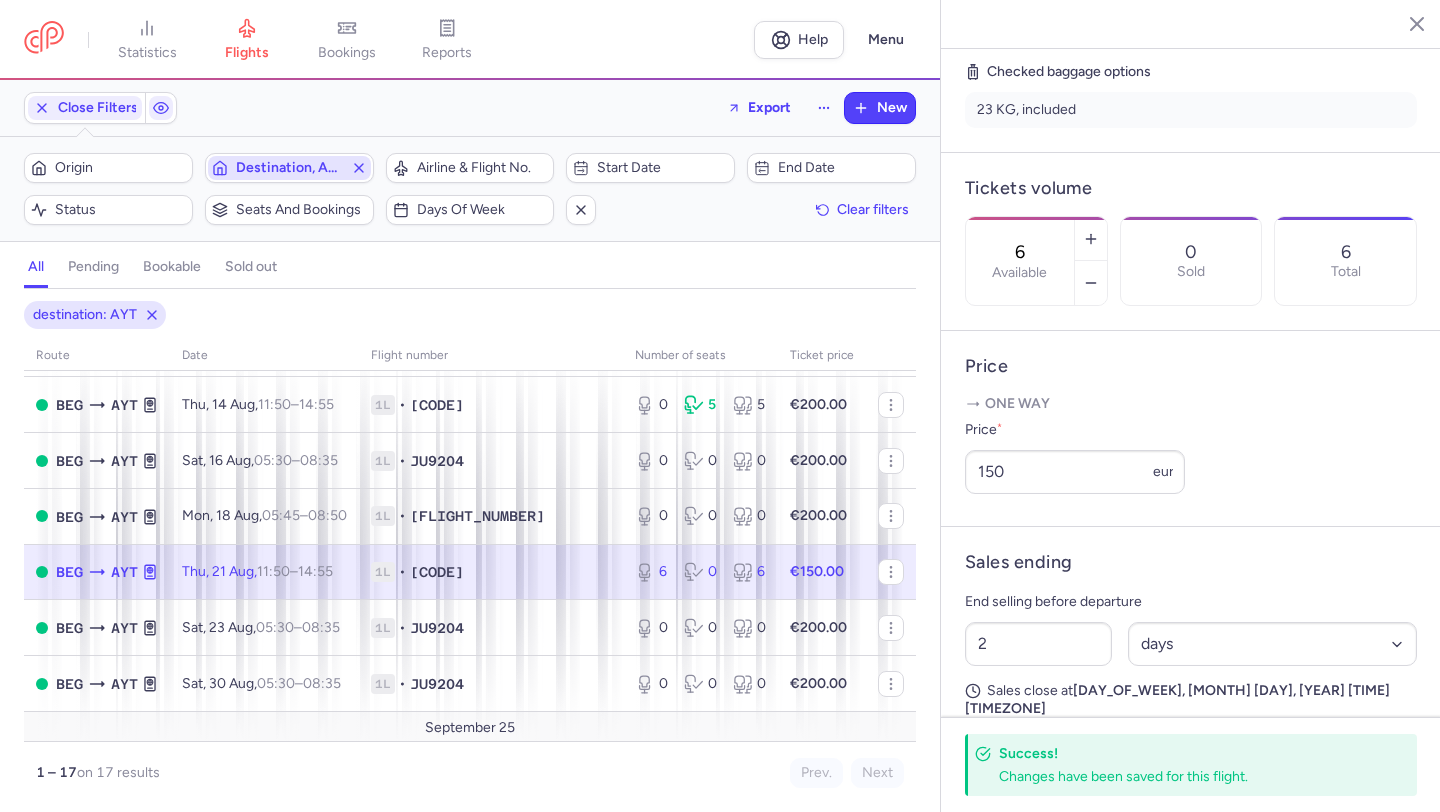 click 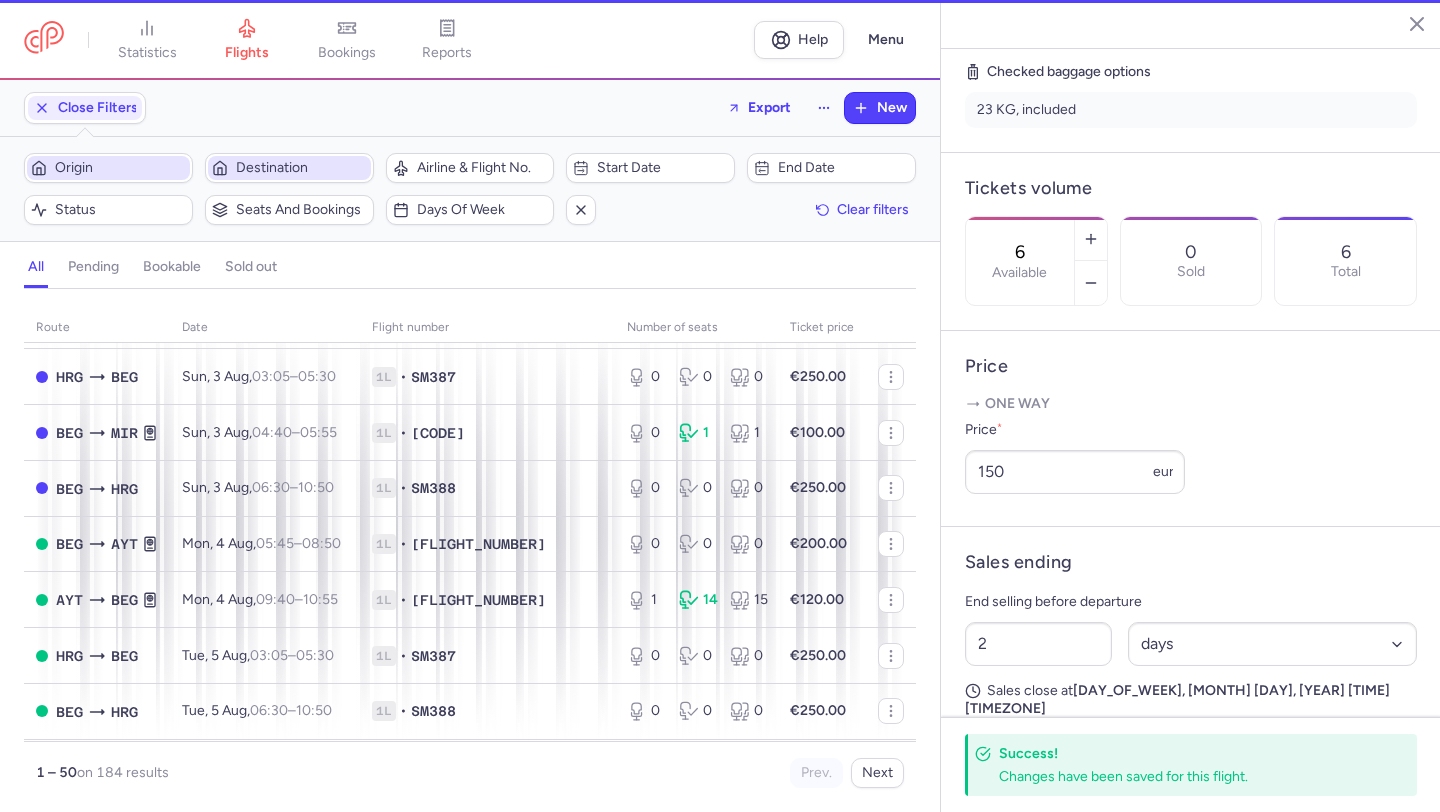 click on "Origin" at bounding box center [120, 168] 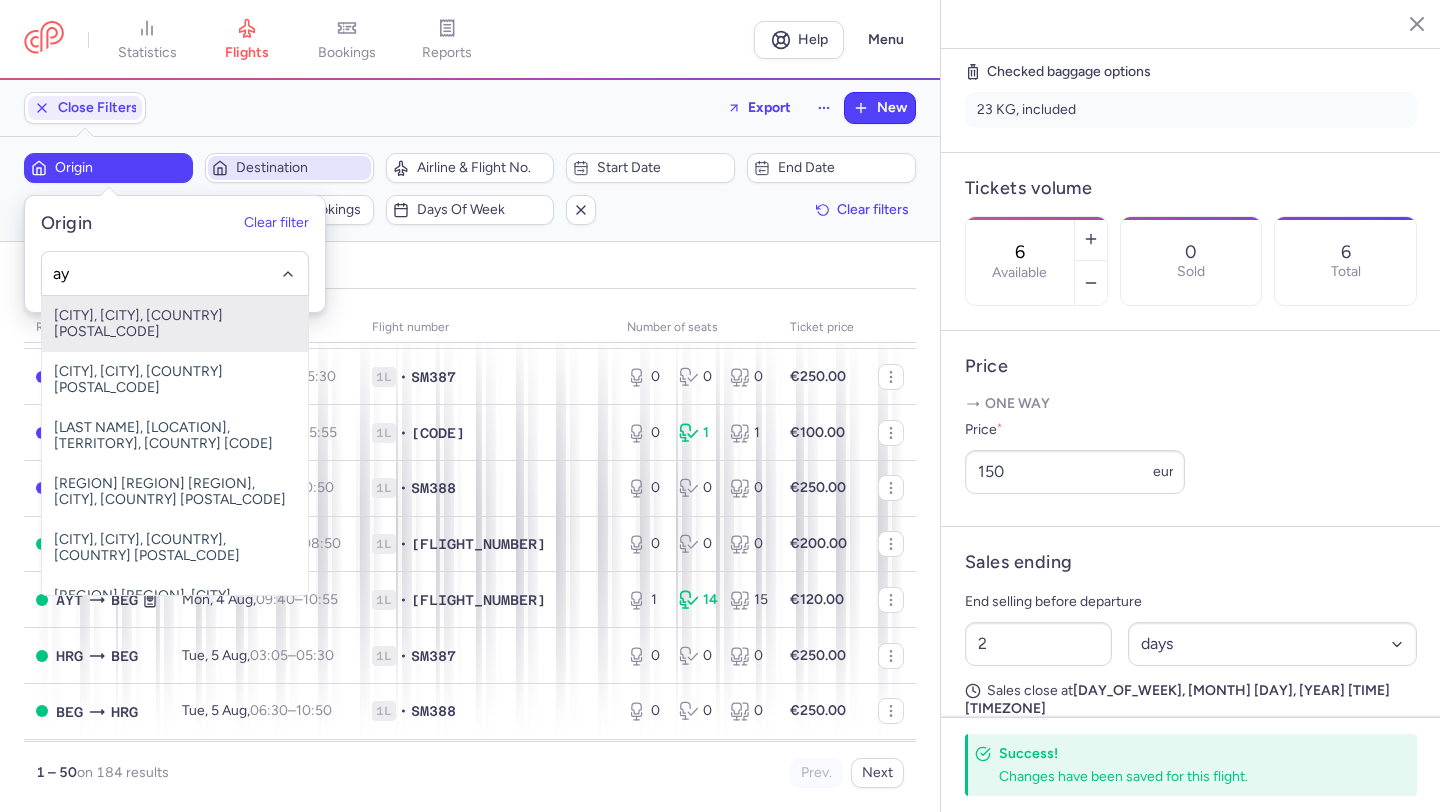click on "[CITY], [CITY], [COUNTRY] [POSTAL_CODE]" at bounding box center [175, 324] 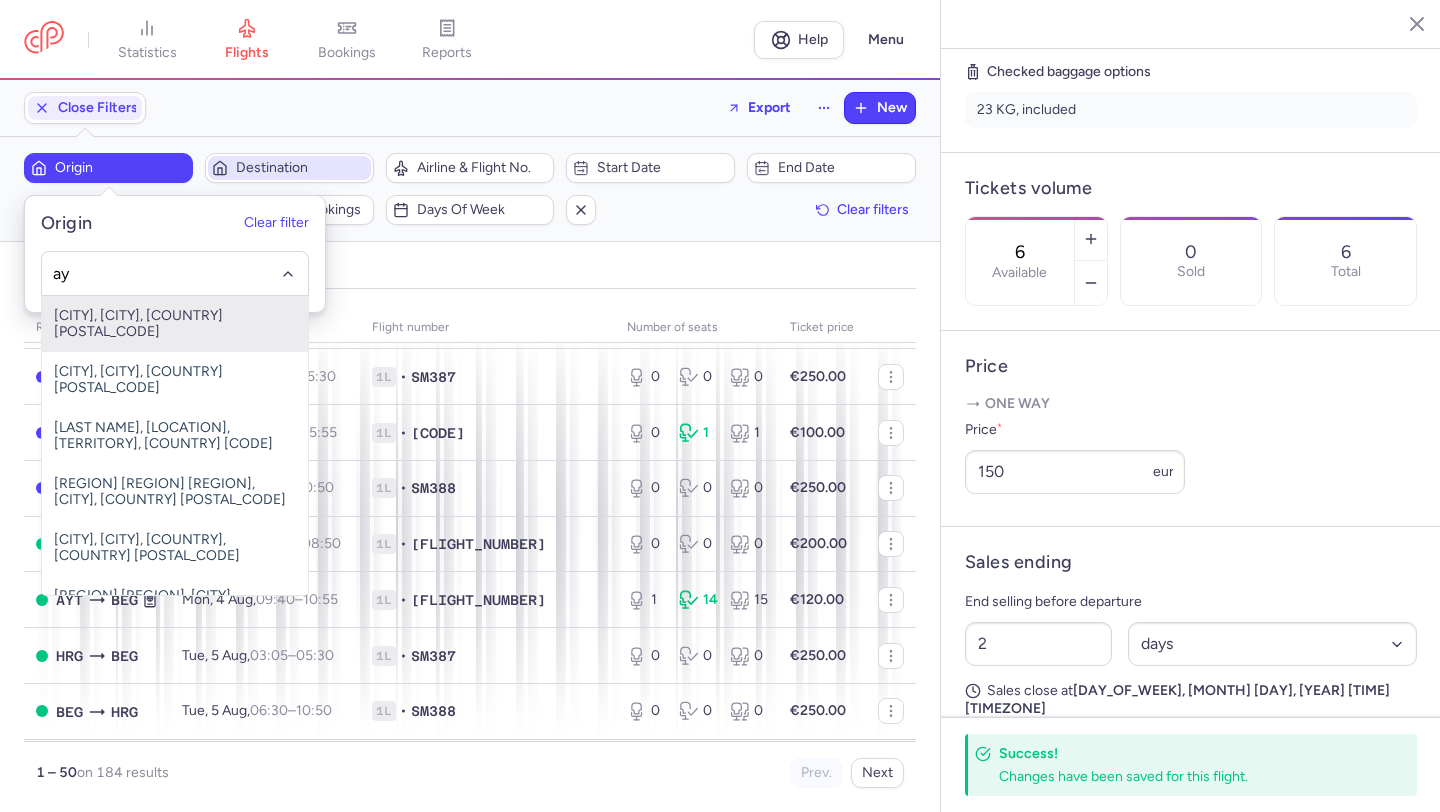type on "ay" 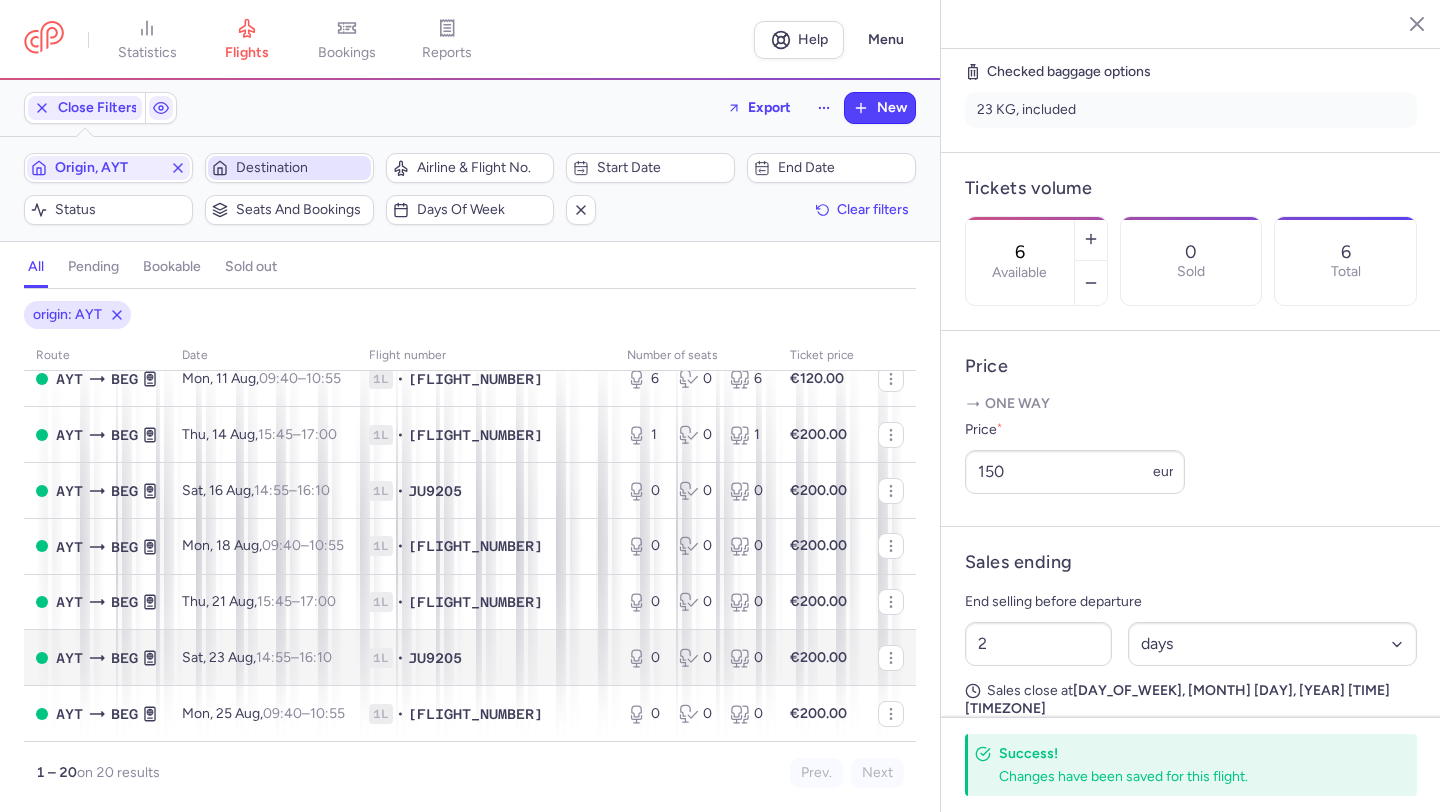 scroll, scrollTop: 0, scrollLeft: 0, axis: both 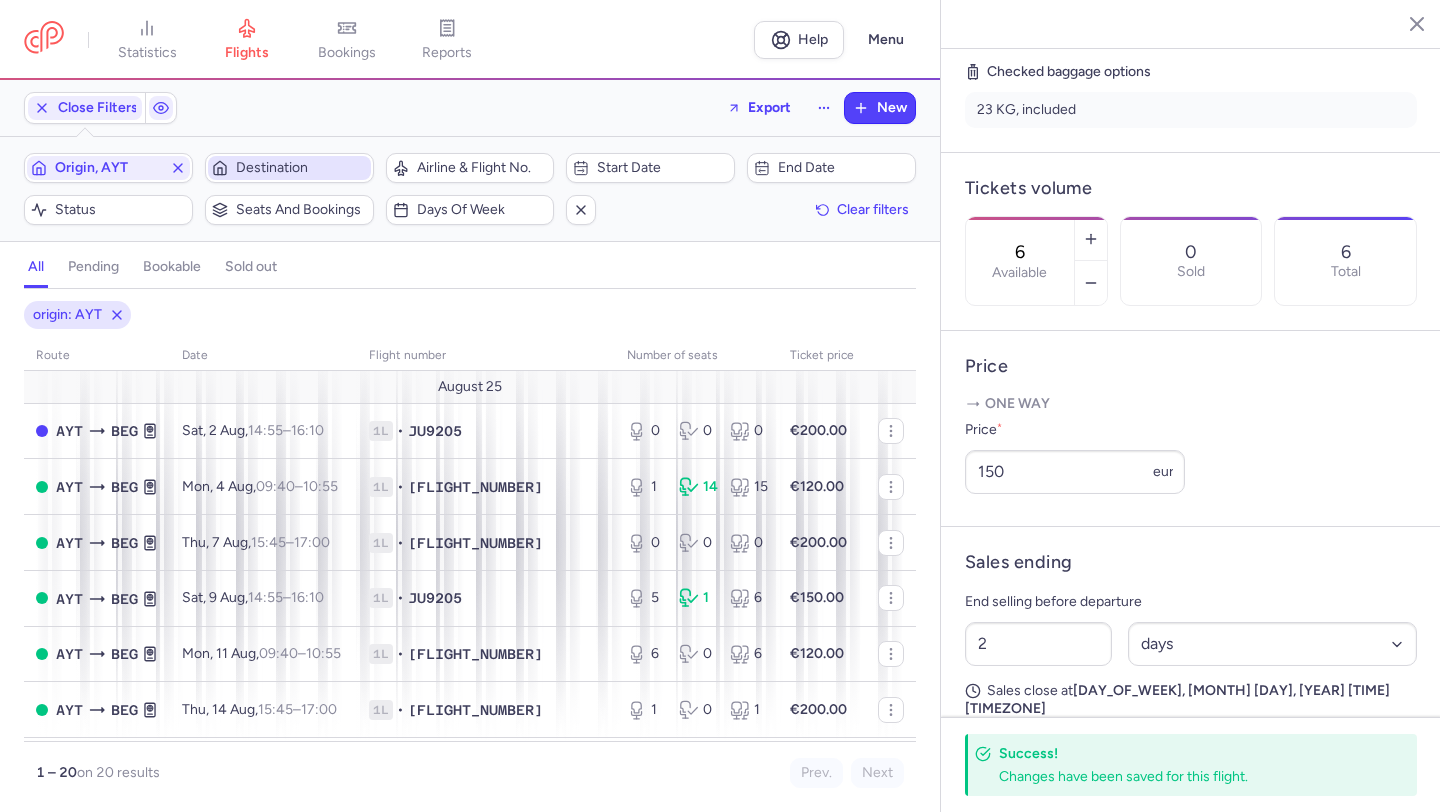 click on "bookable" at bounding box center (172, 267) 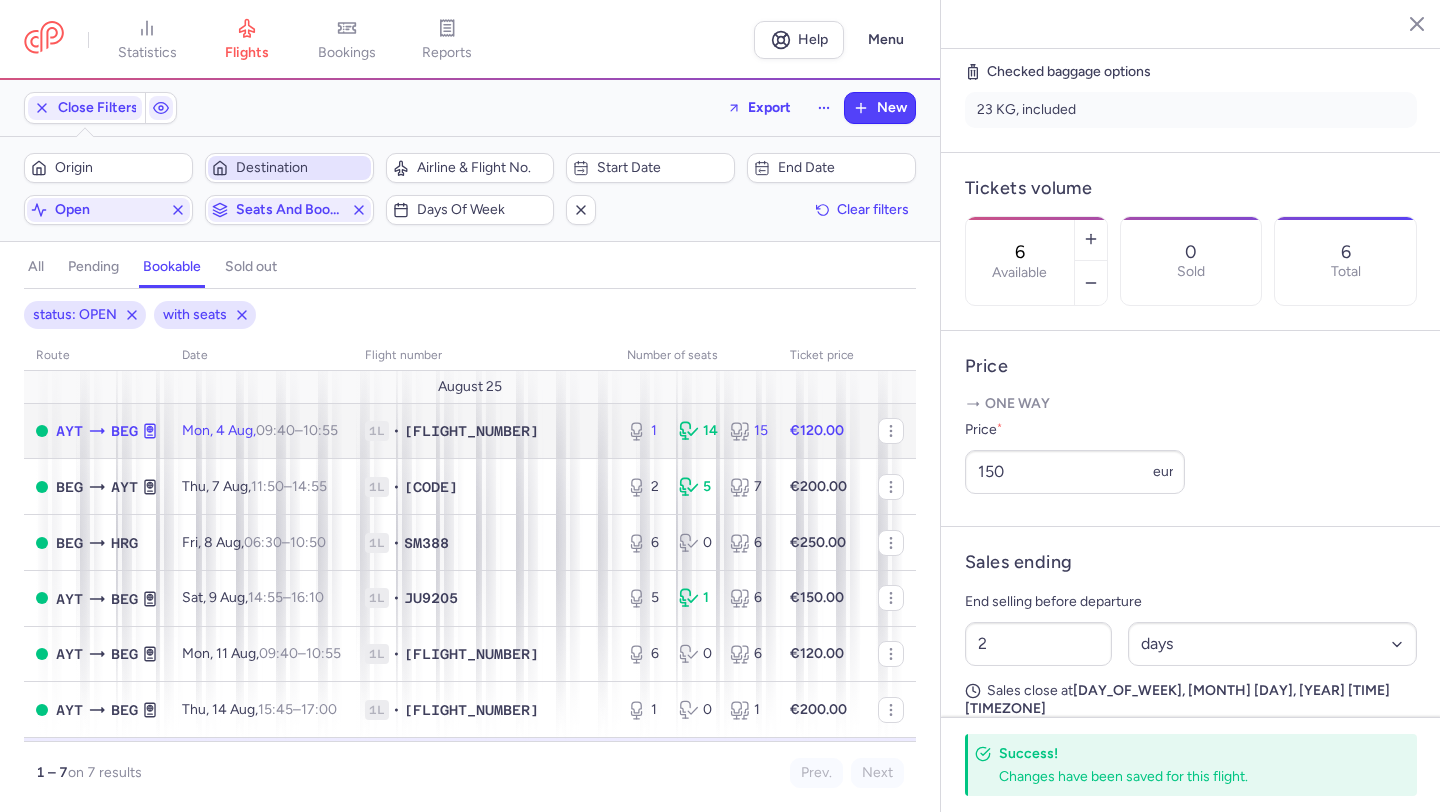 click on "[CODE] • [CODE]" at bounding box center [484, 431] 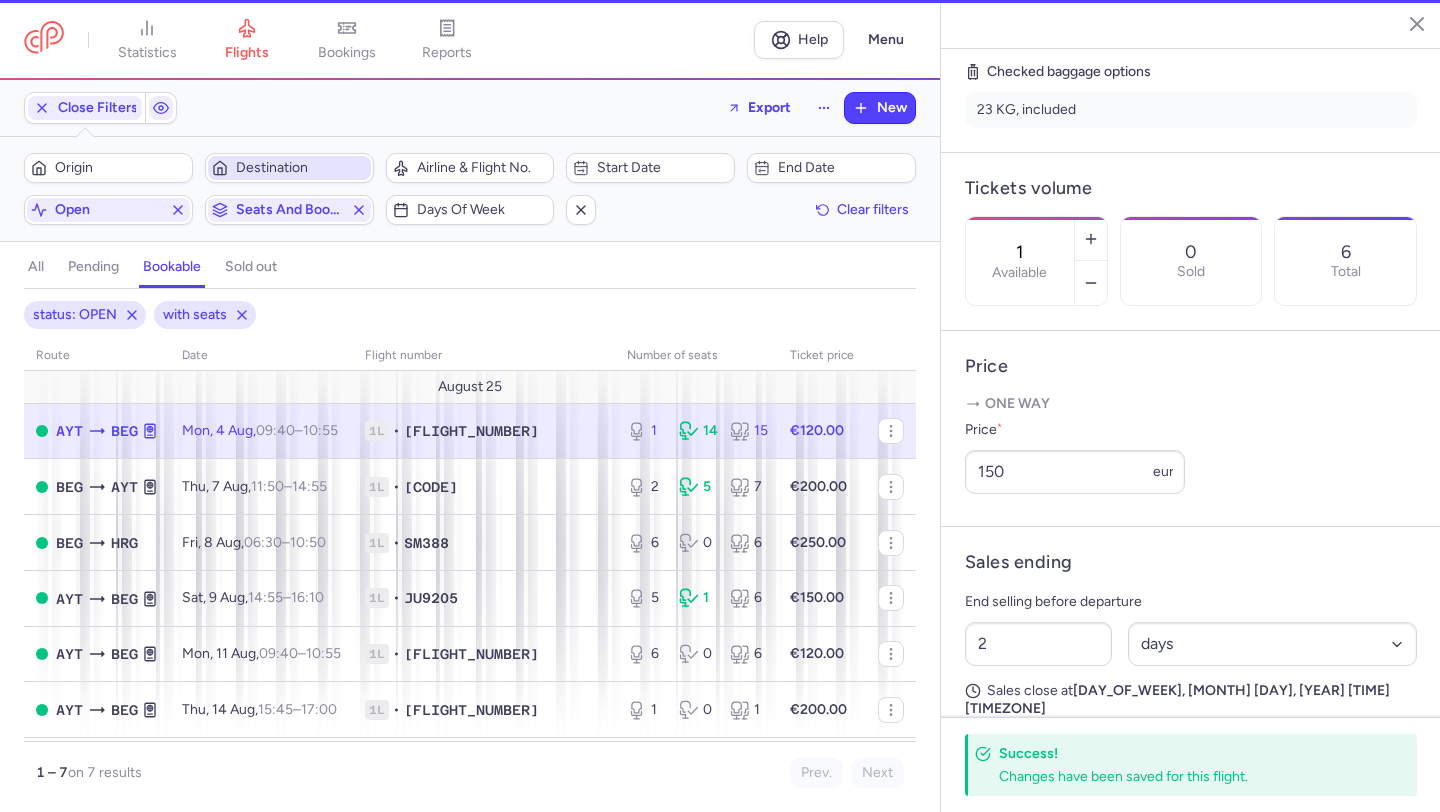 scroll, scrollTop: 481, scrollLeft: 0, axis: vertical 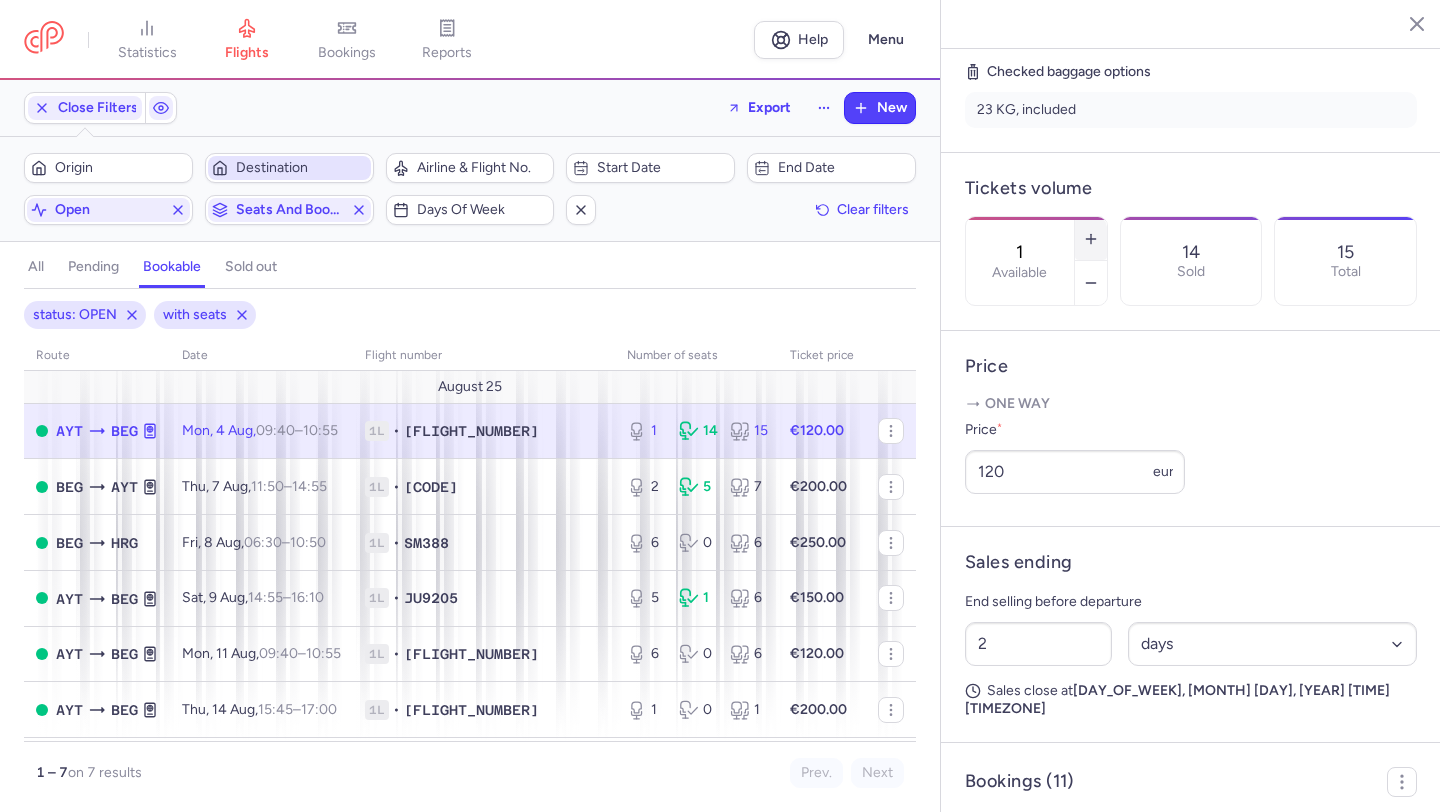 click at bounding box center (1091, 239) 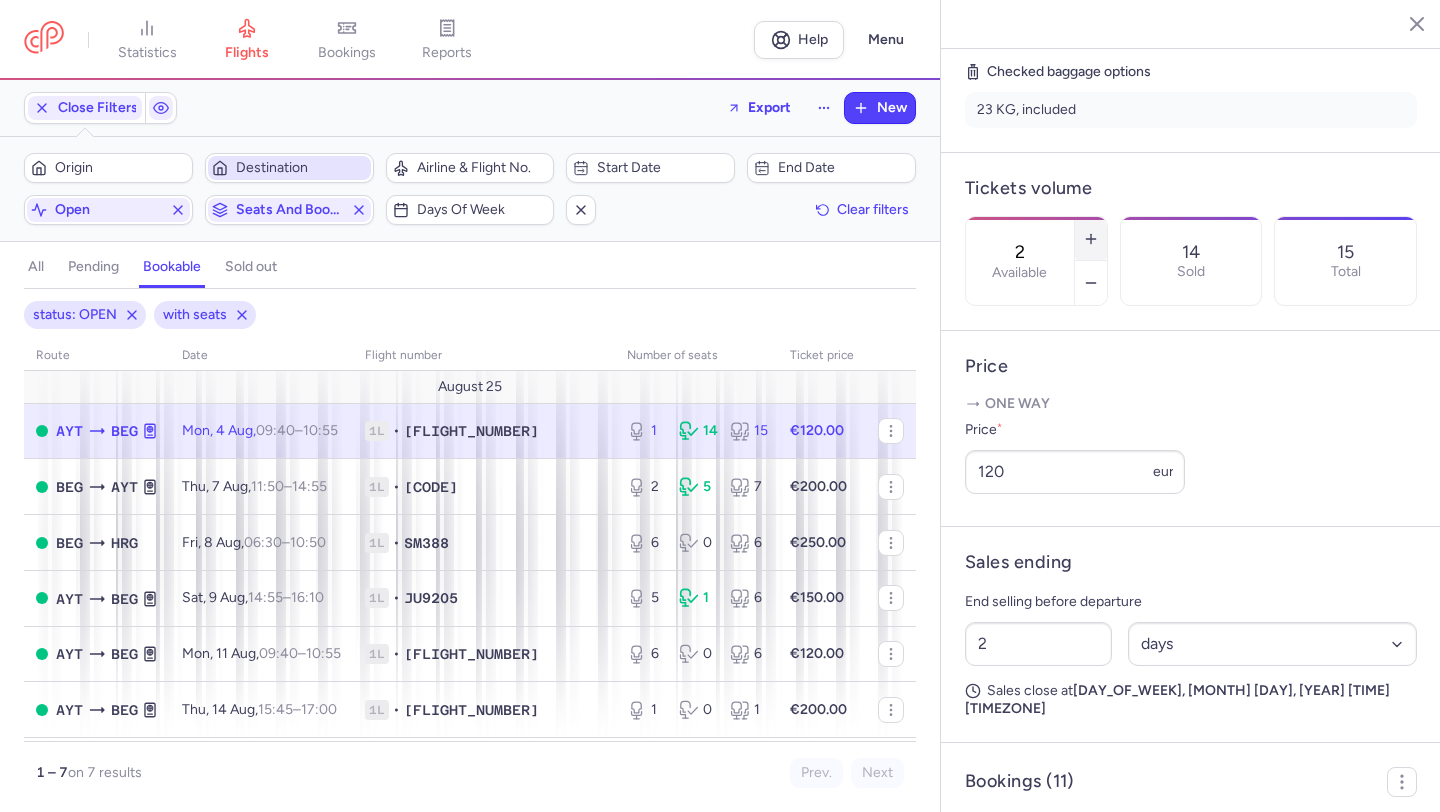 click at bounding box center [1091, 239] 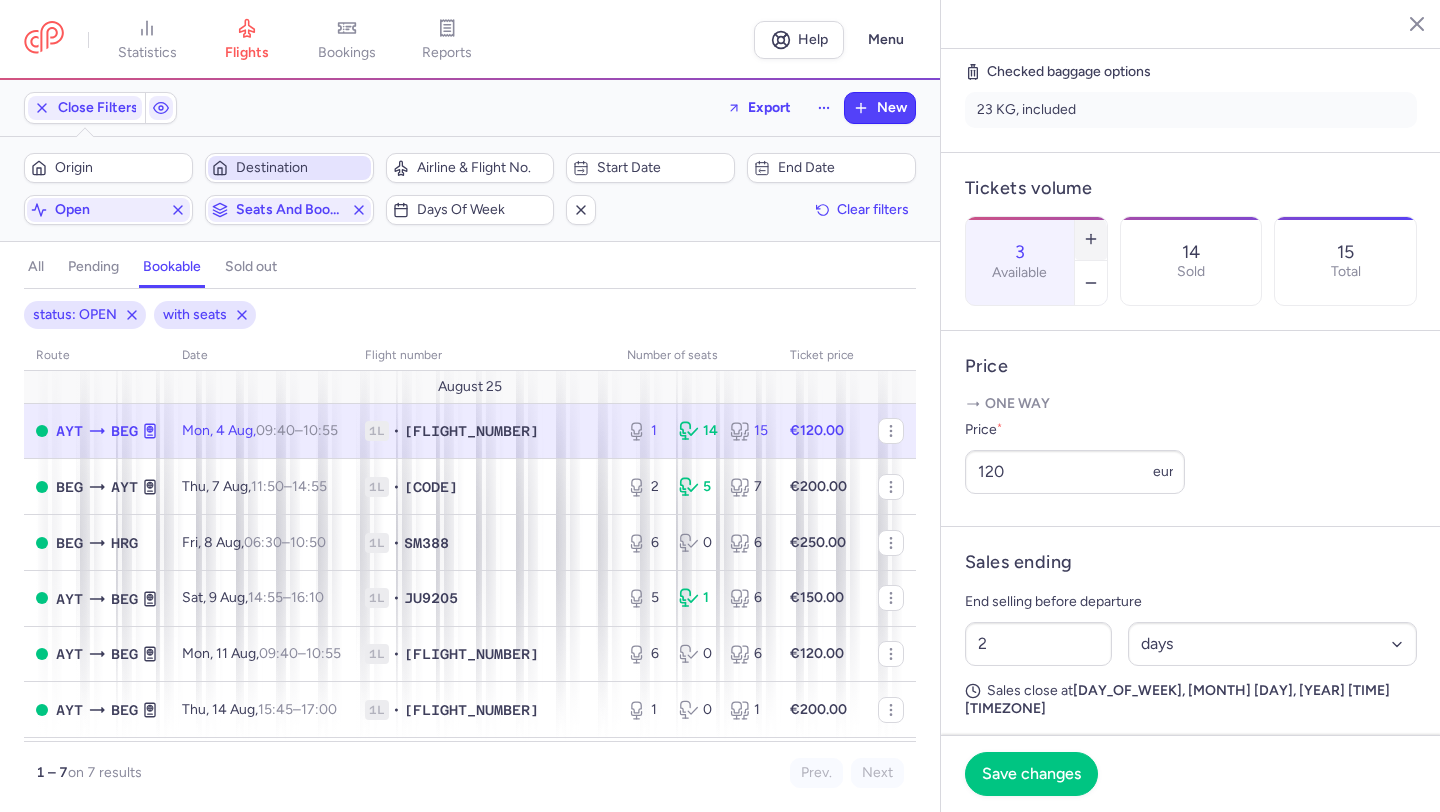 click at bounding box center (1091, 239) 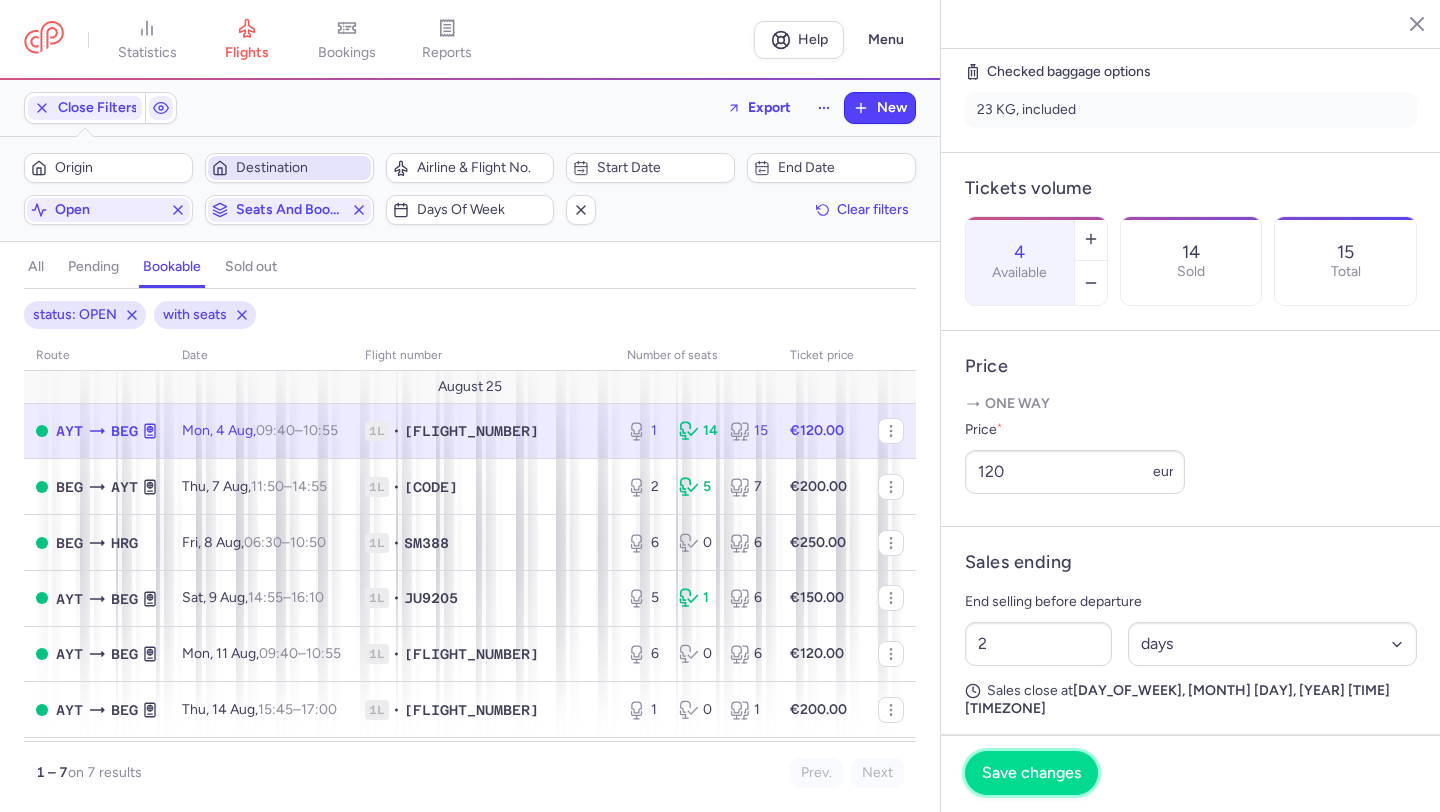 click on "Save changes" at bounding box center [1031, 773] 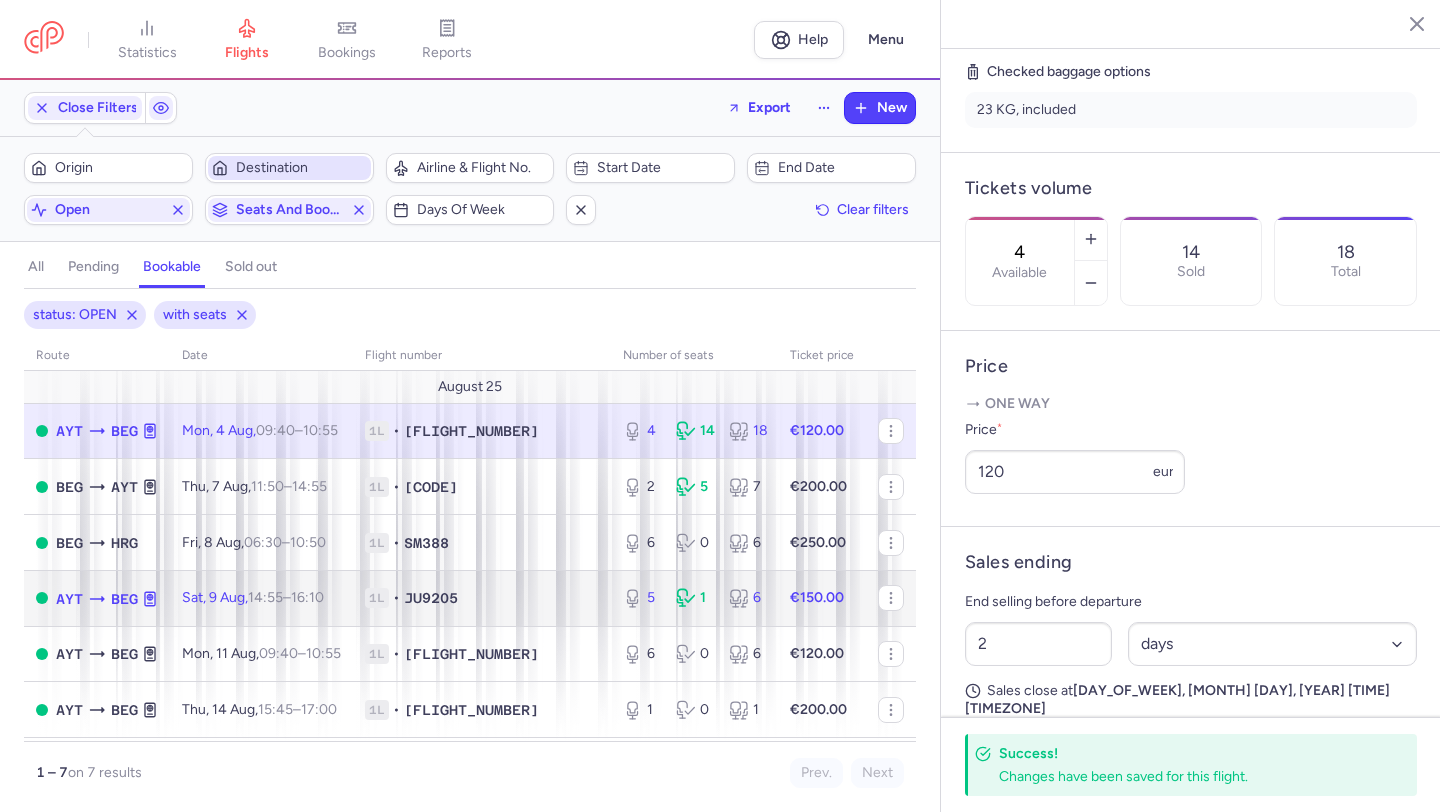 click on "[CODE]" at bounding box center [482, 598] 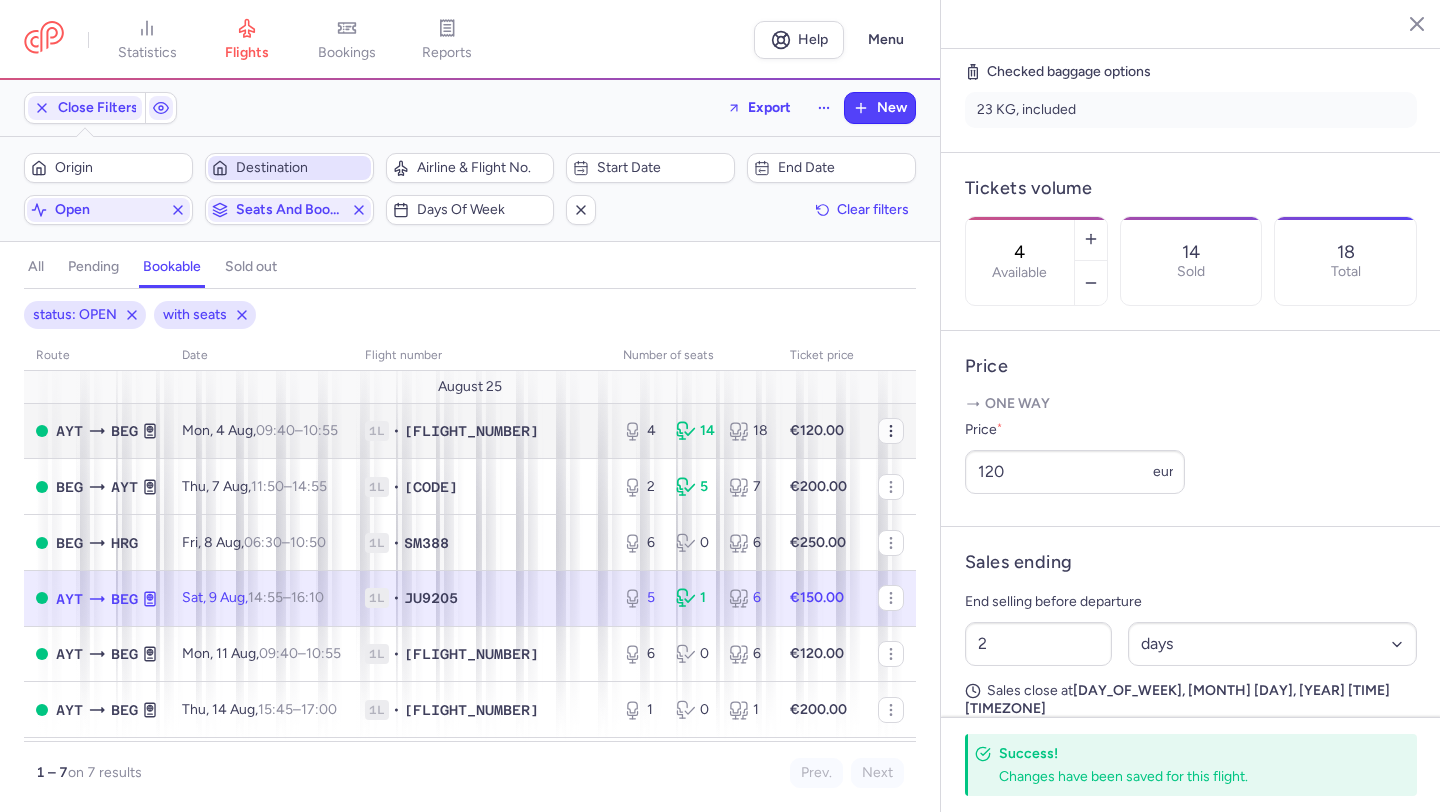 type on "5" 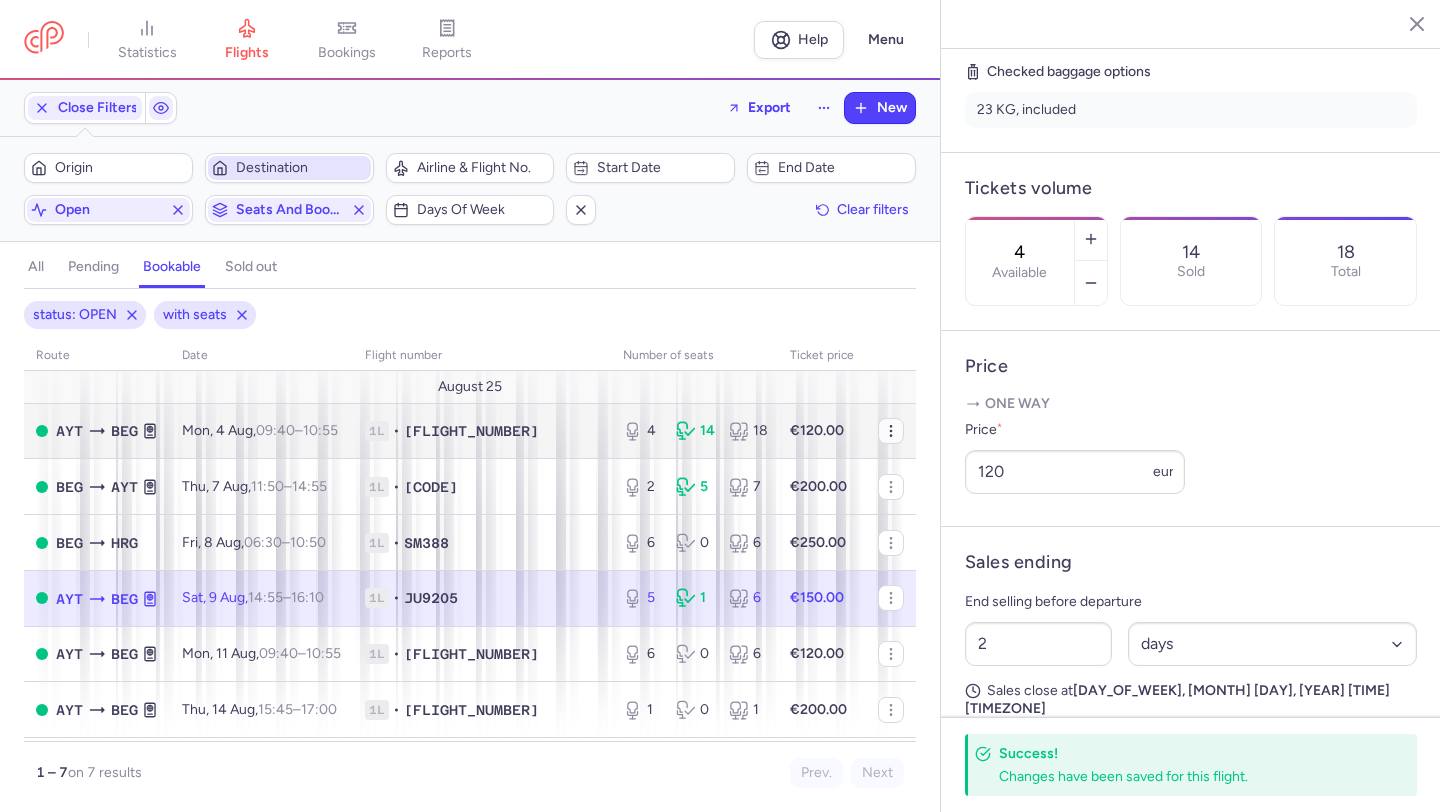 type on "1" 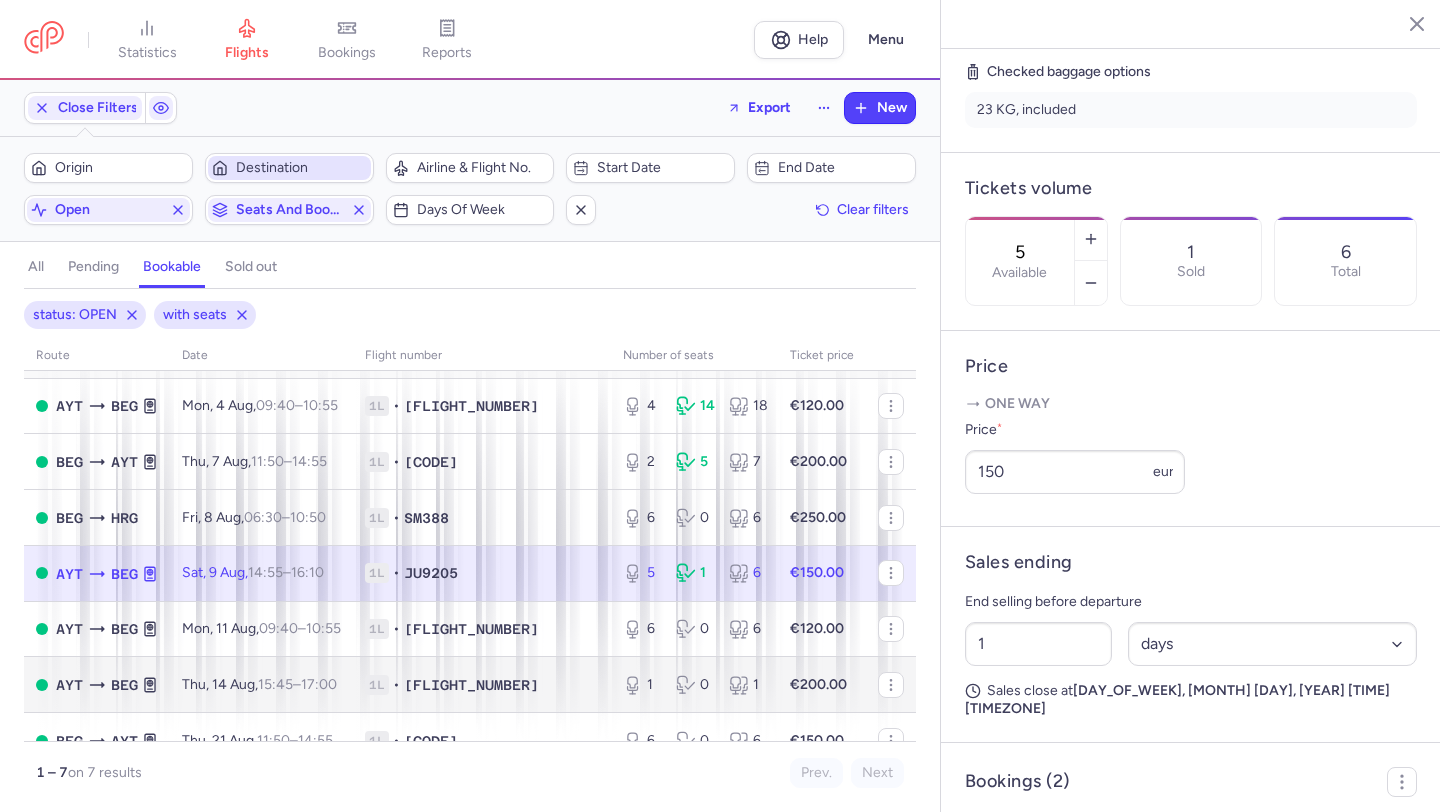 scroll, scrollTop: 27, scrollLeft: 0, axis: vertical 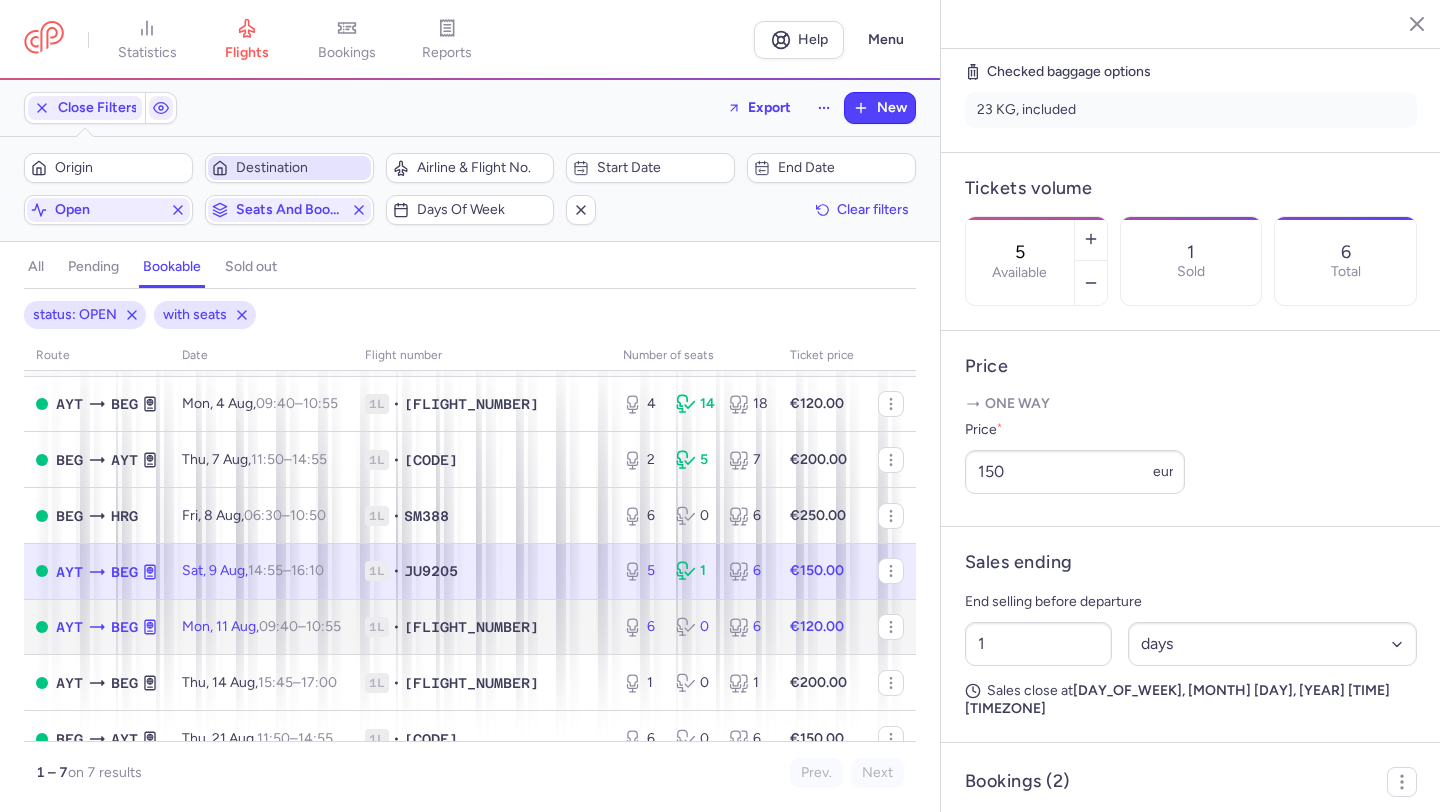 click on "[CODE] • [CODE]" at bounding box center [482, 627] 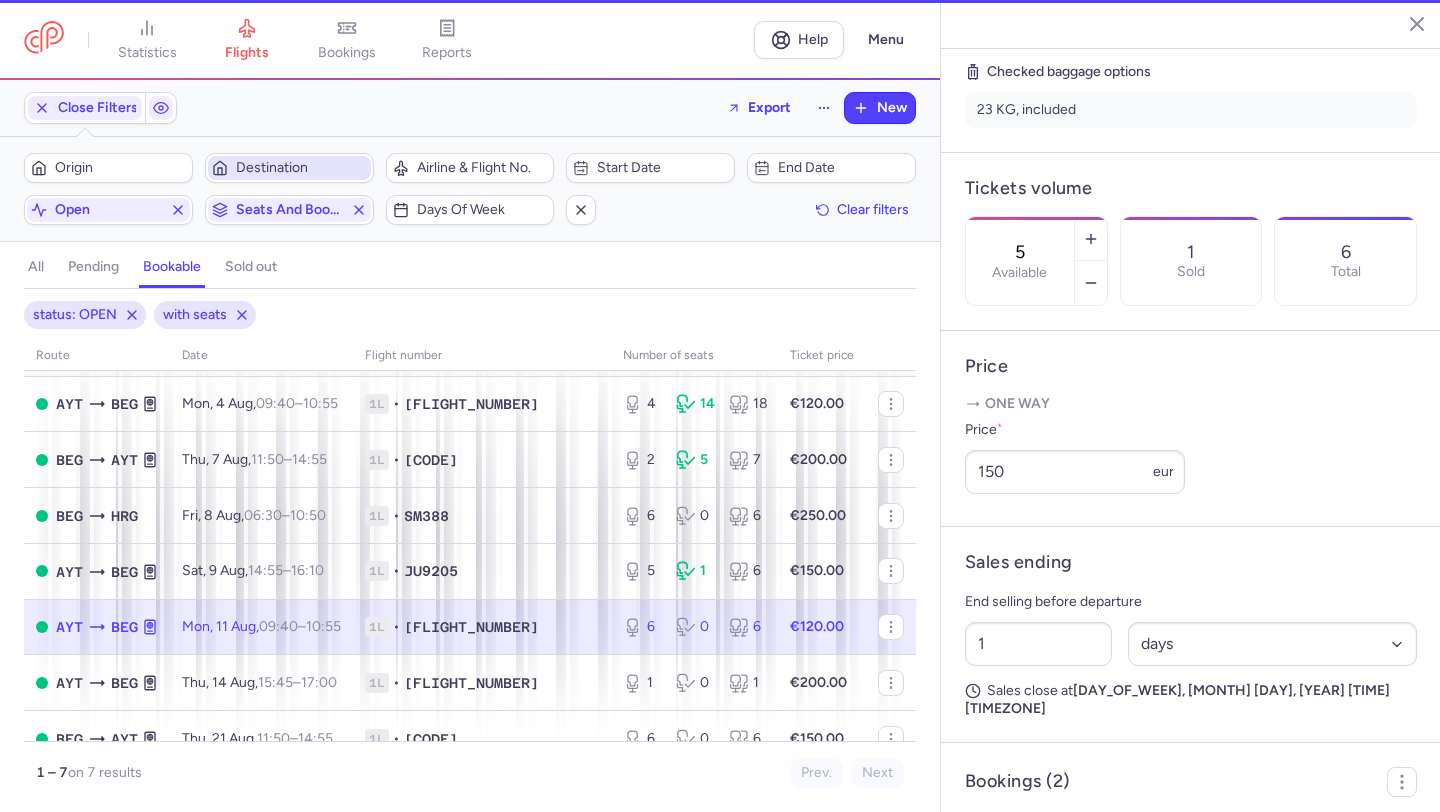 type on "6" 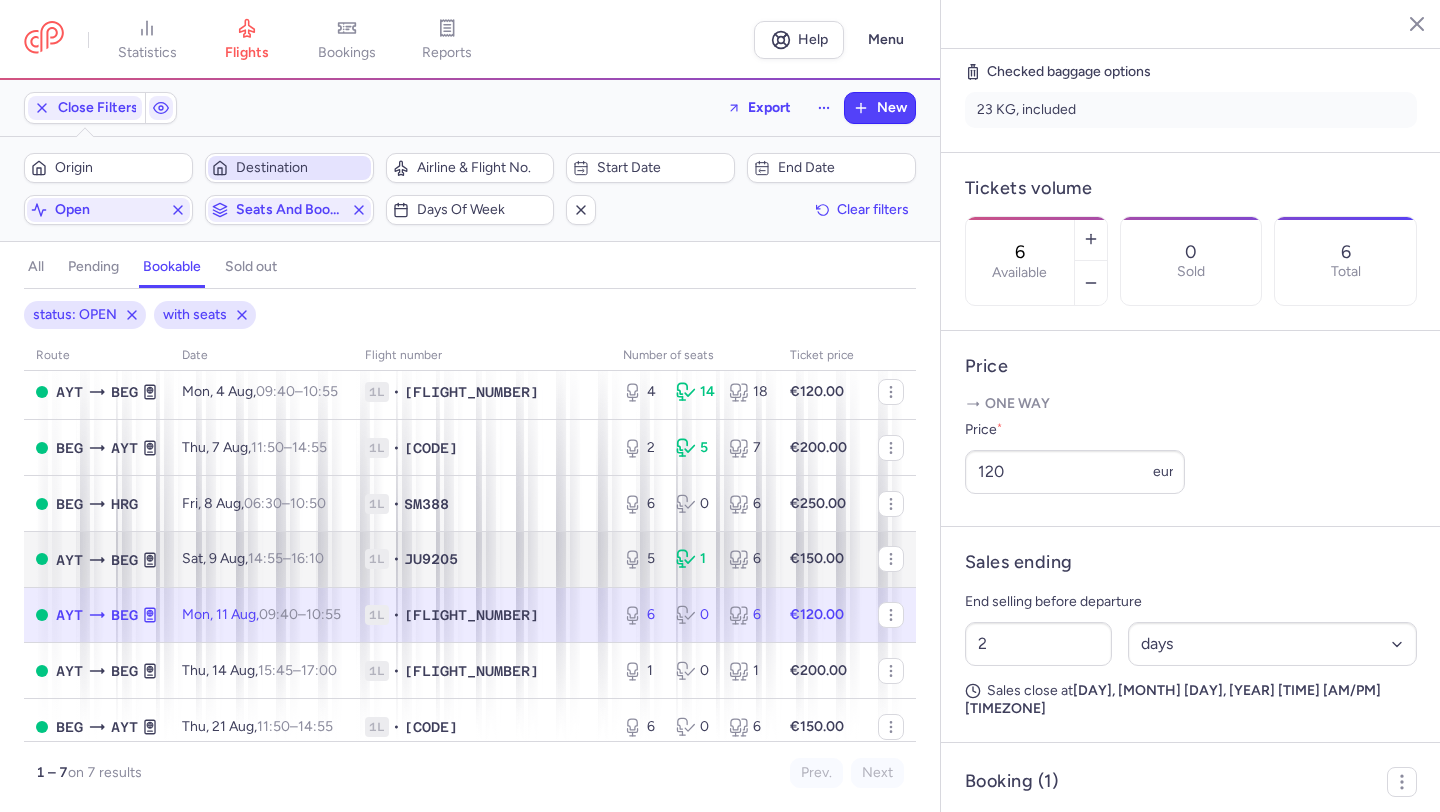 scroll, scrollTop: 62, scrollLeft: 0, axis: vertical 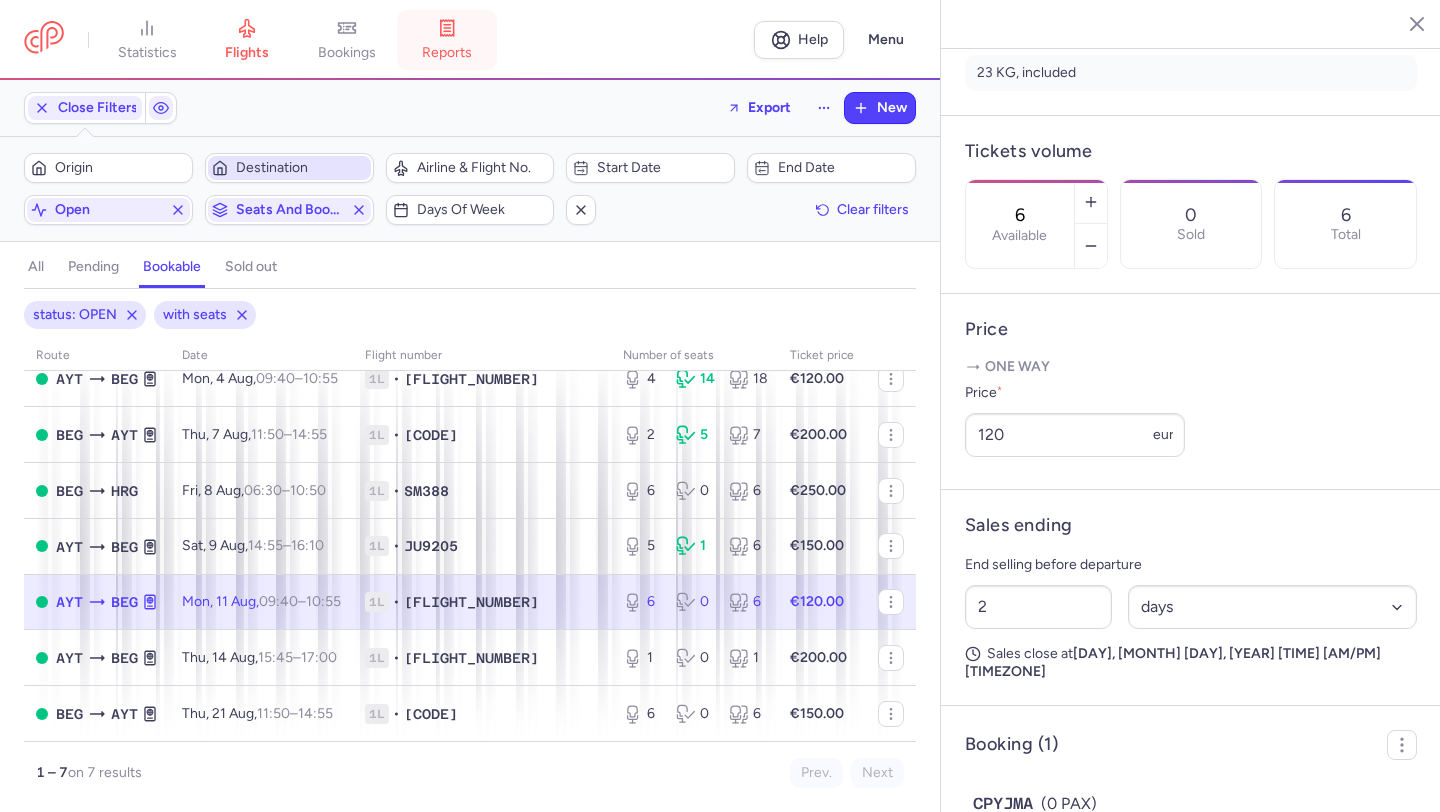 click 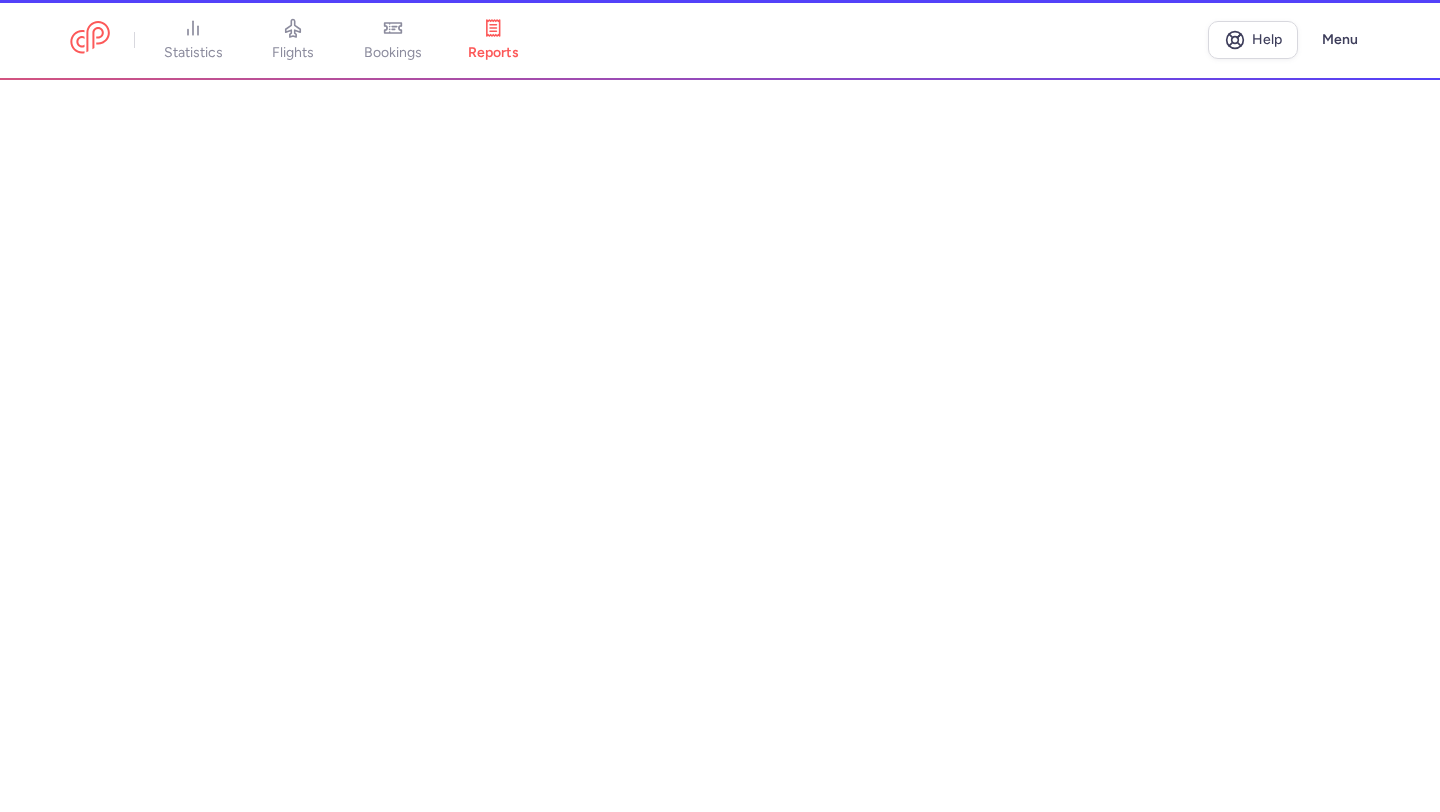 scroll, scrollTop: 34, scrollLeft: 0, axis: vertical 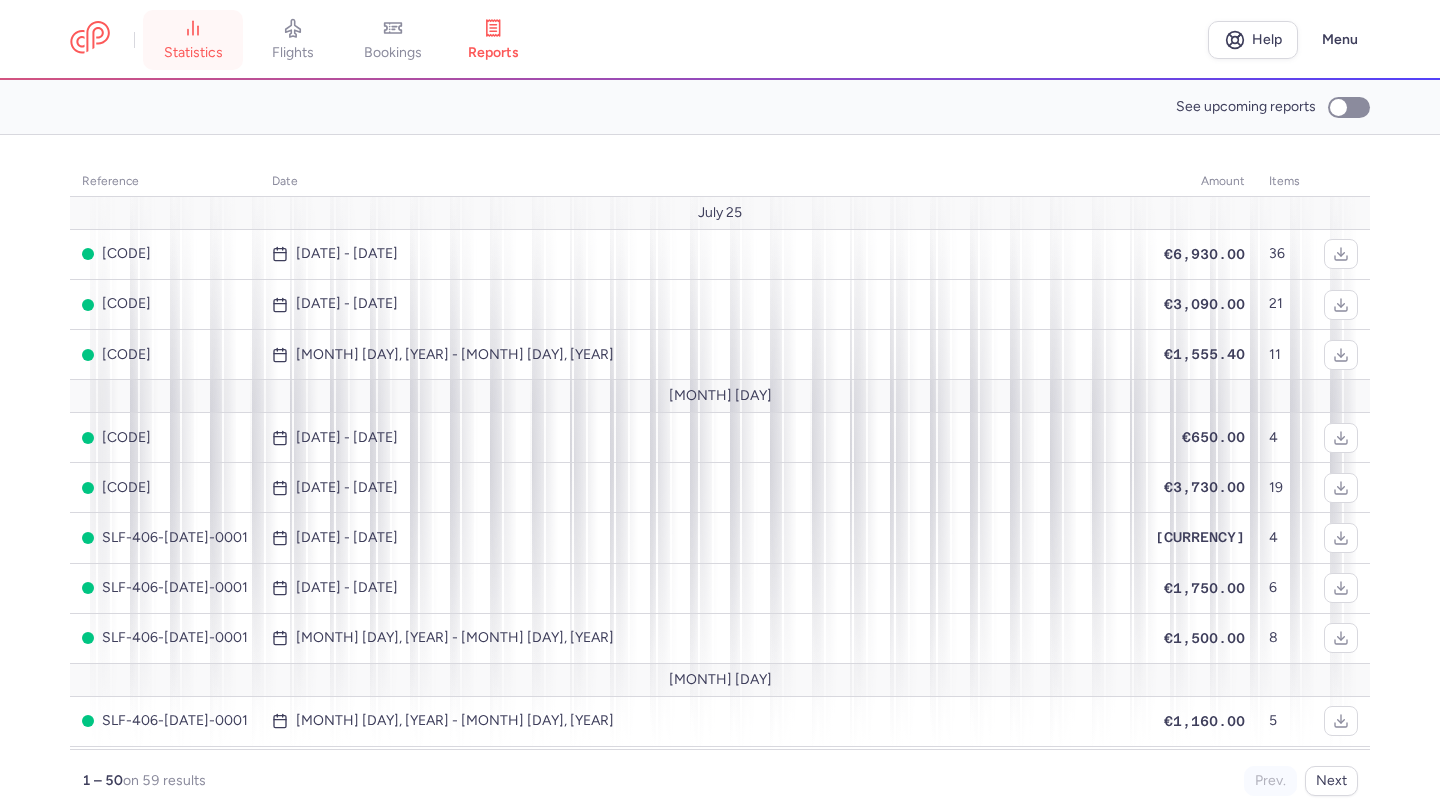 click on "statistics" at bounding box center [193, 40] 